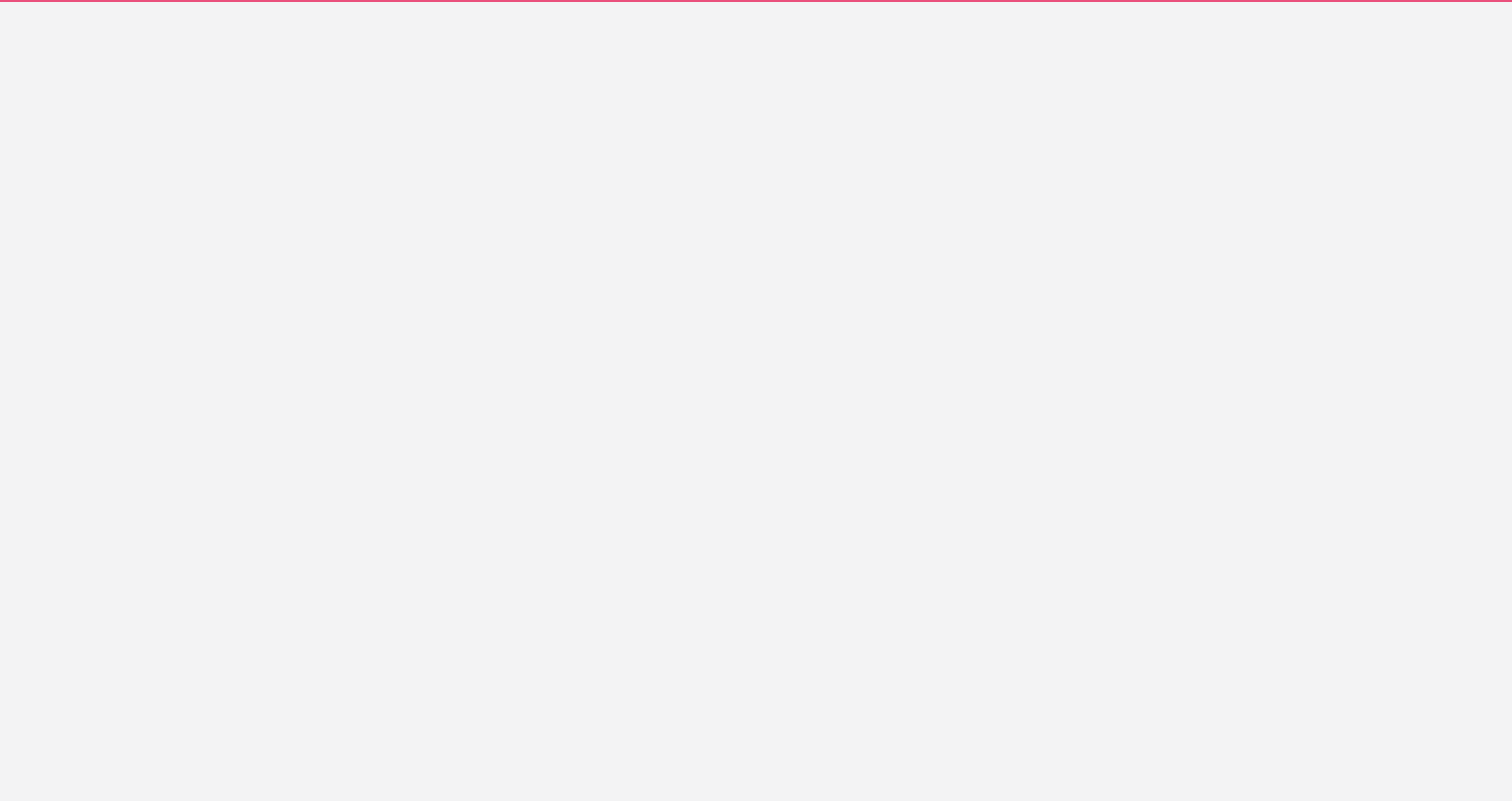 scroll, scrollTop: 0, scrollLeft: 0, axis: both 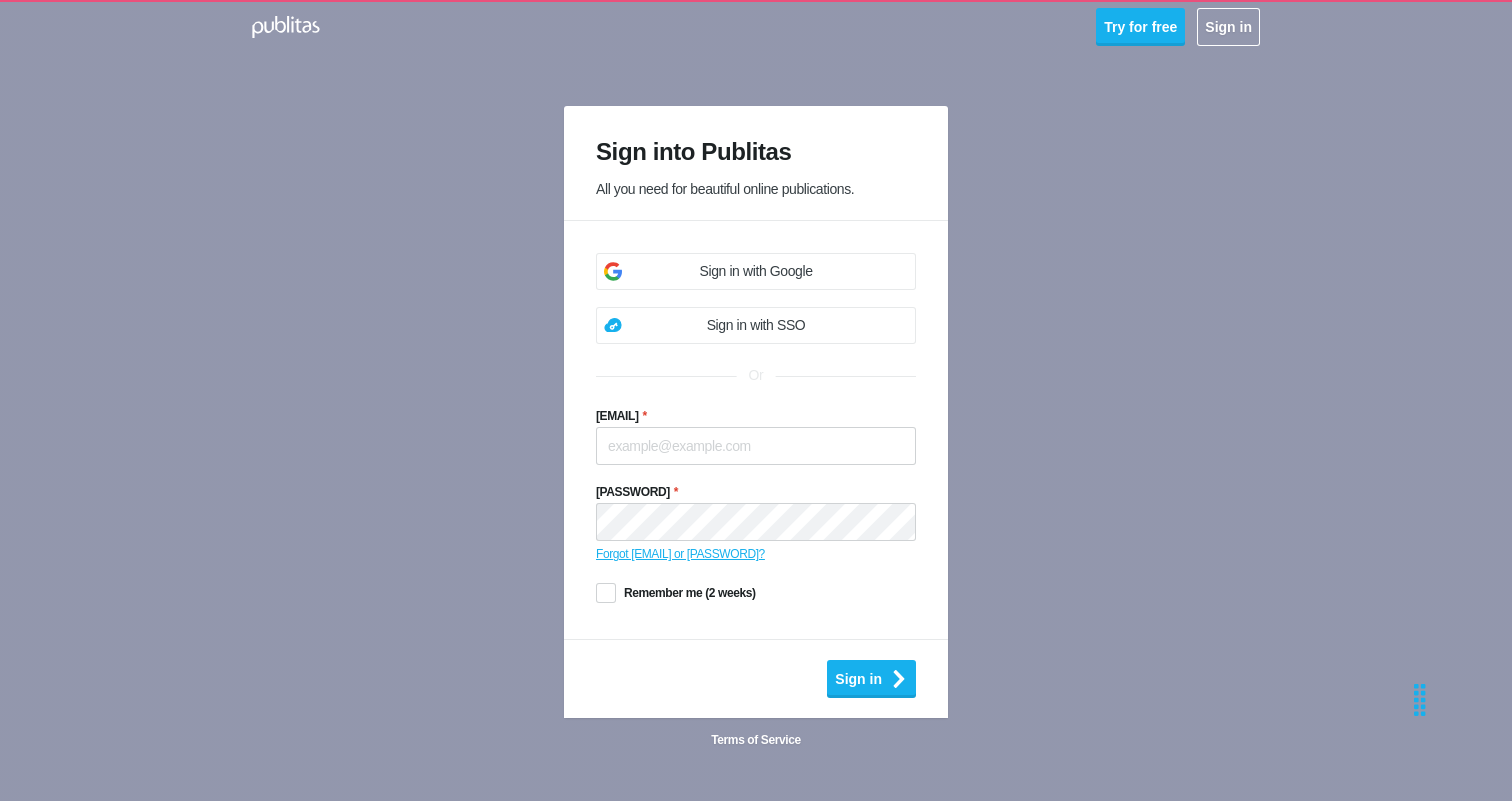 click on "Sign in with Google" at bounding box center [756, 271] 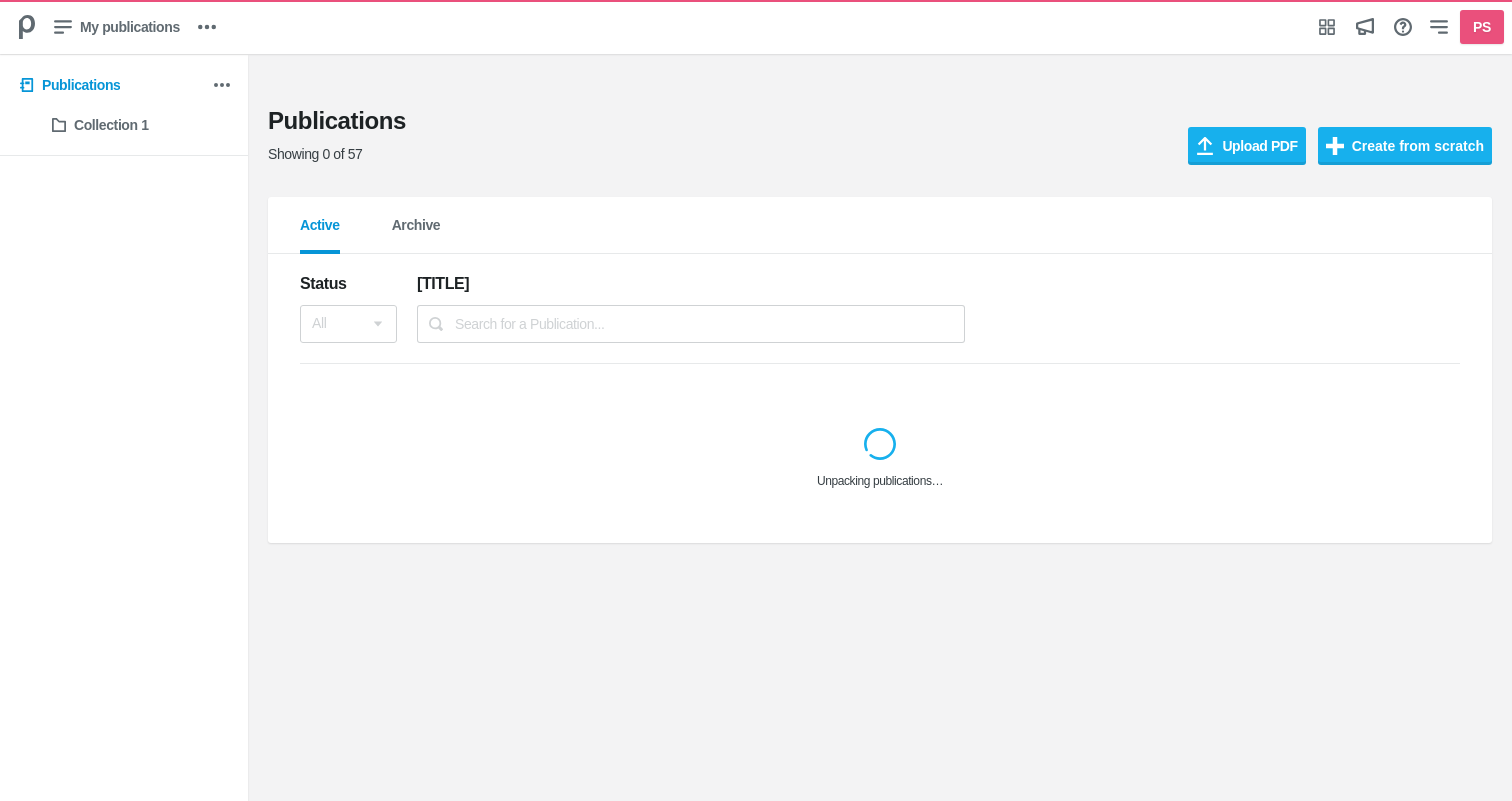 scroll, scrollTop: 0, scrollLeft: 0, axis: both 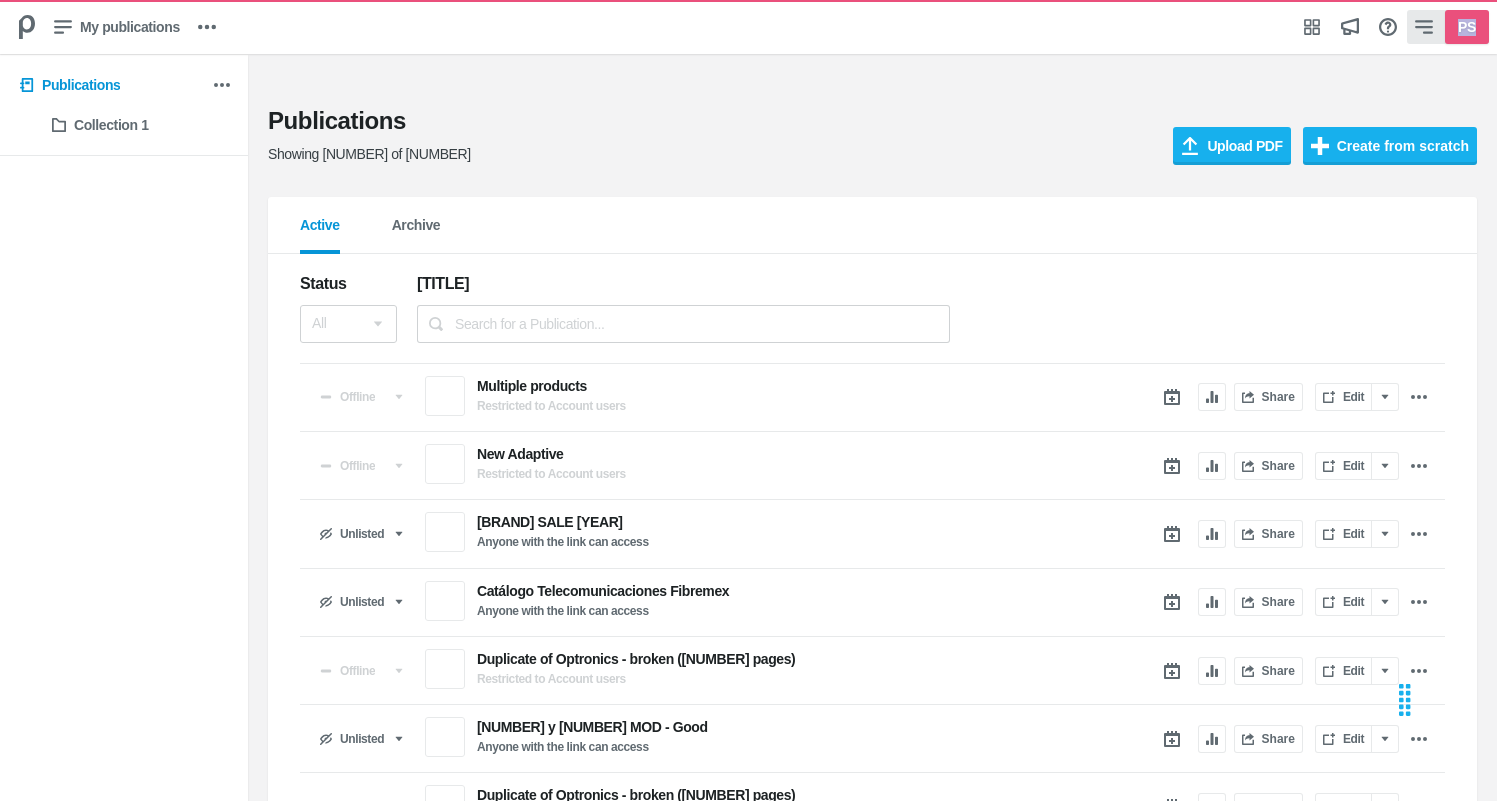 click on "PS" at bounding box center [1467, 27] 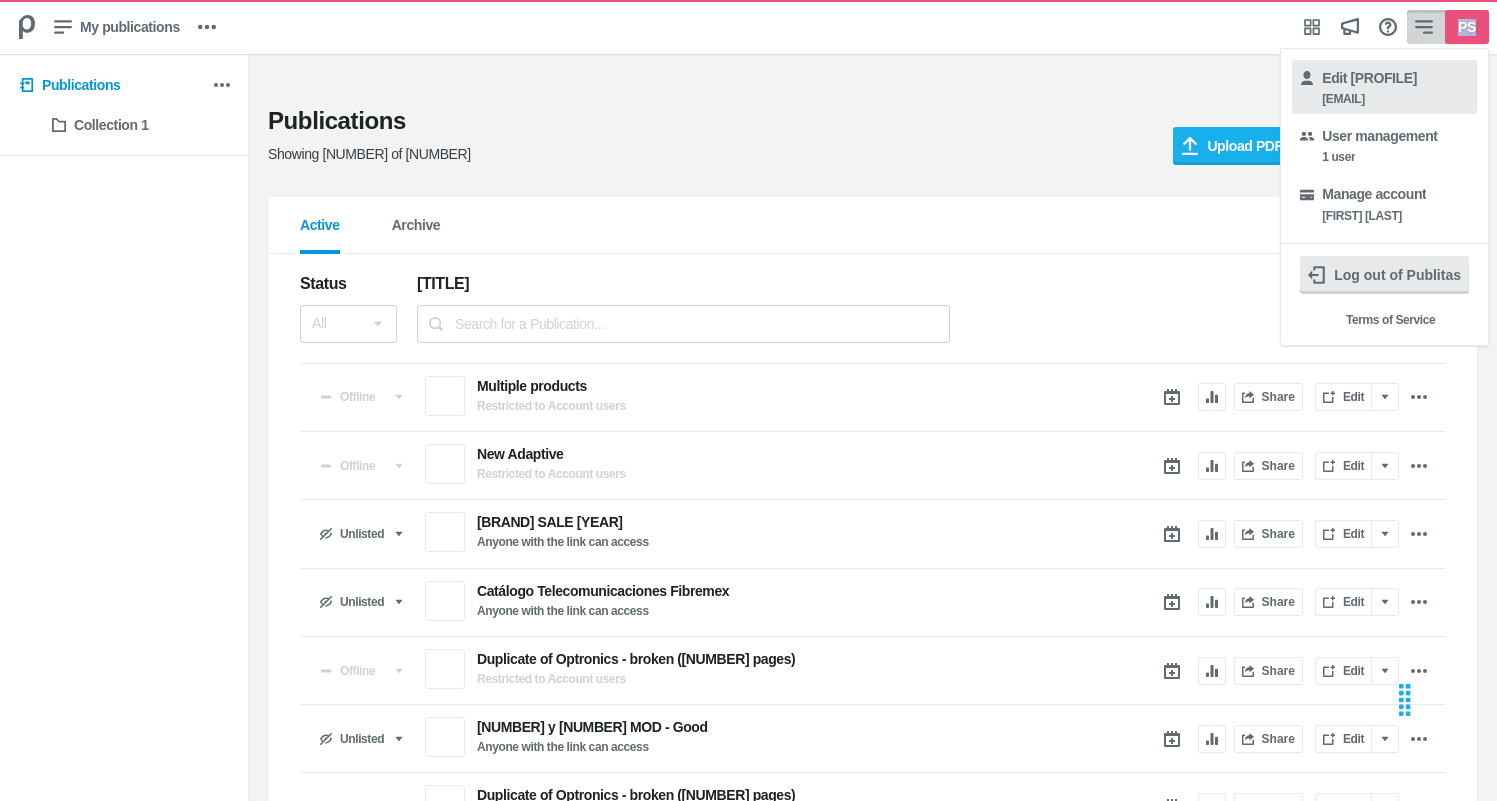 click on "Edit profile" at bounding box center (1369, 78) 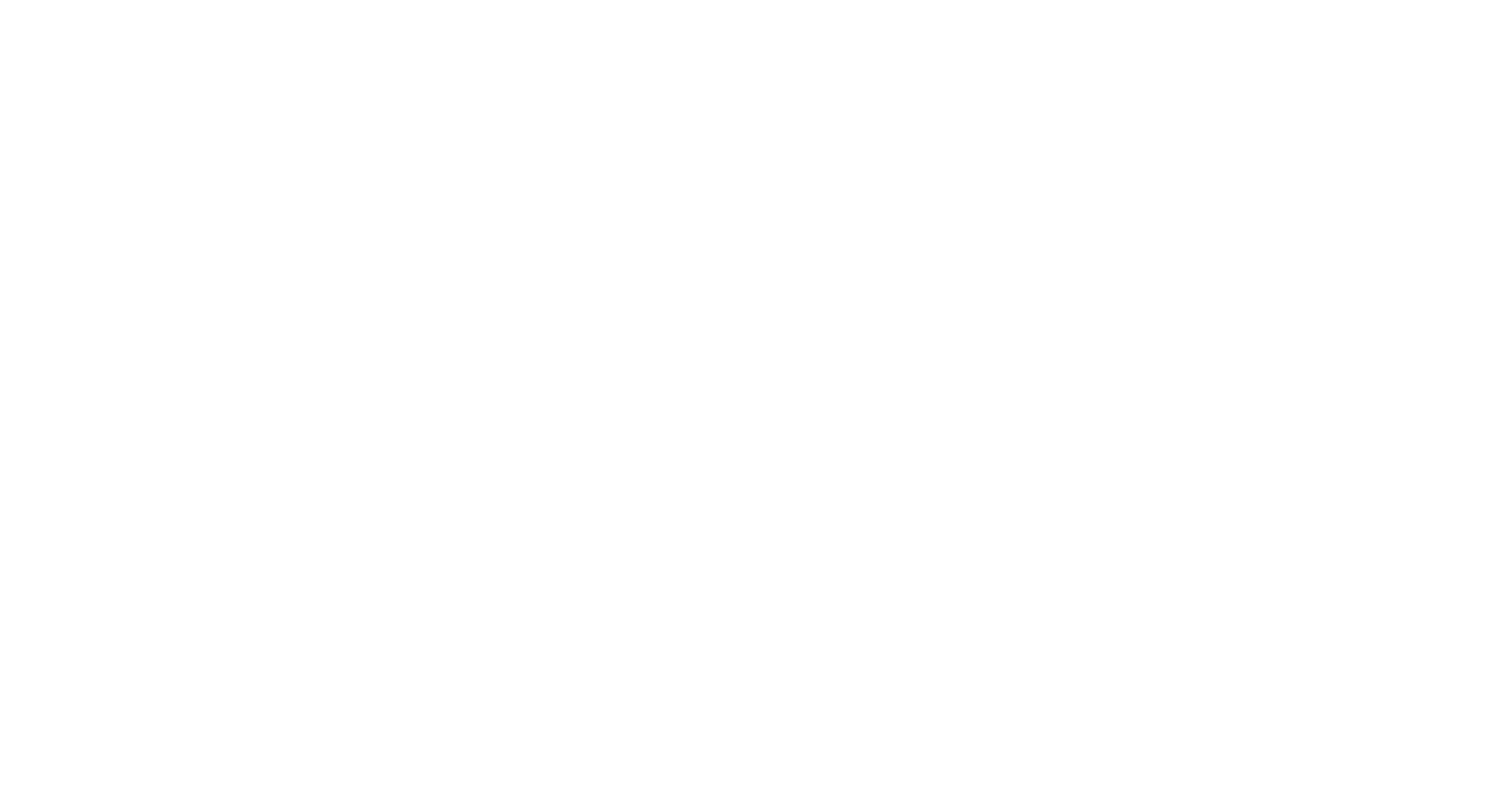 scroll, scrollTop: 0, scrollLeft: 0, axis: both 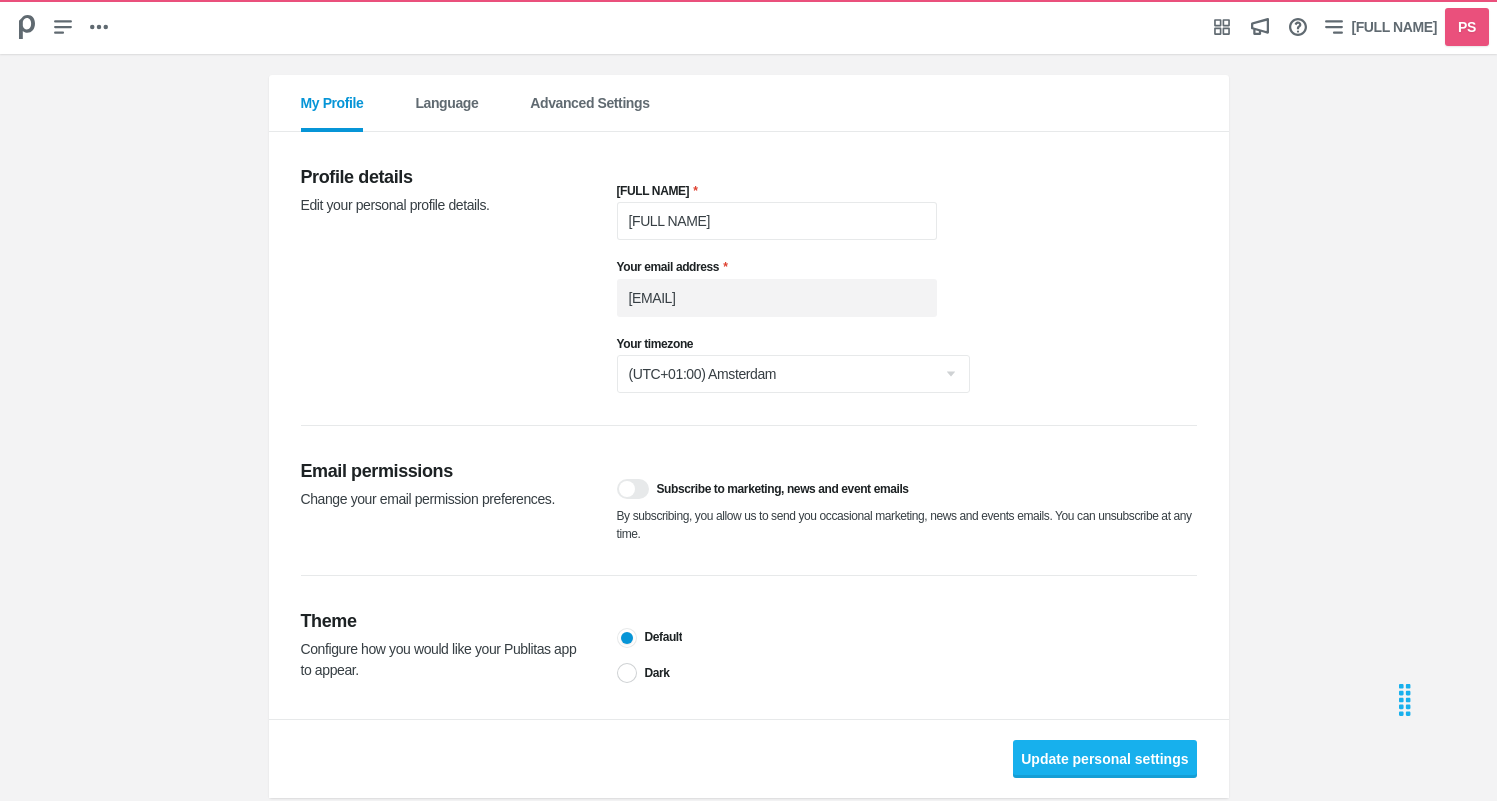 click on "My Profile Language Advanced Settings" at bounding box center [749, 103] 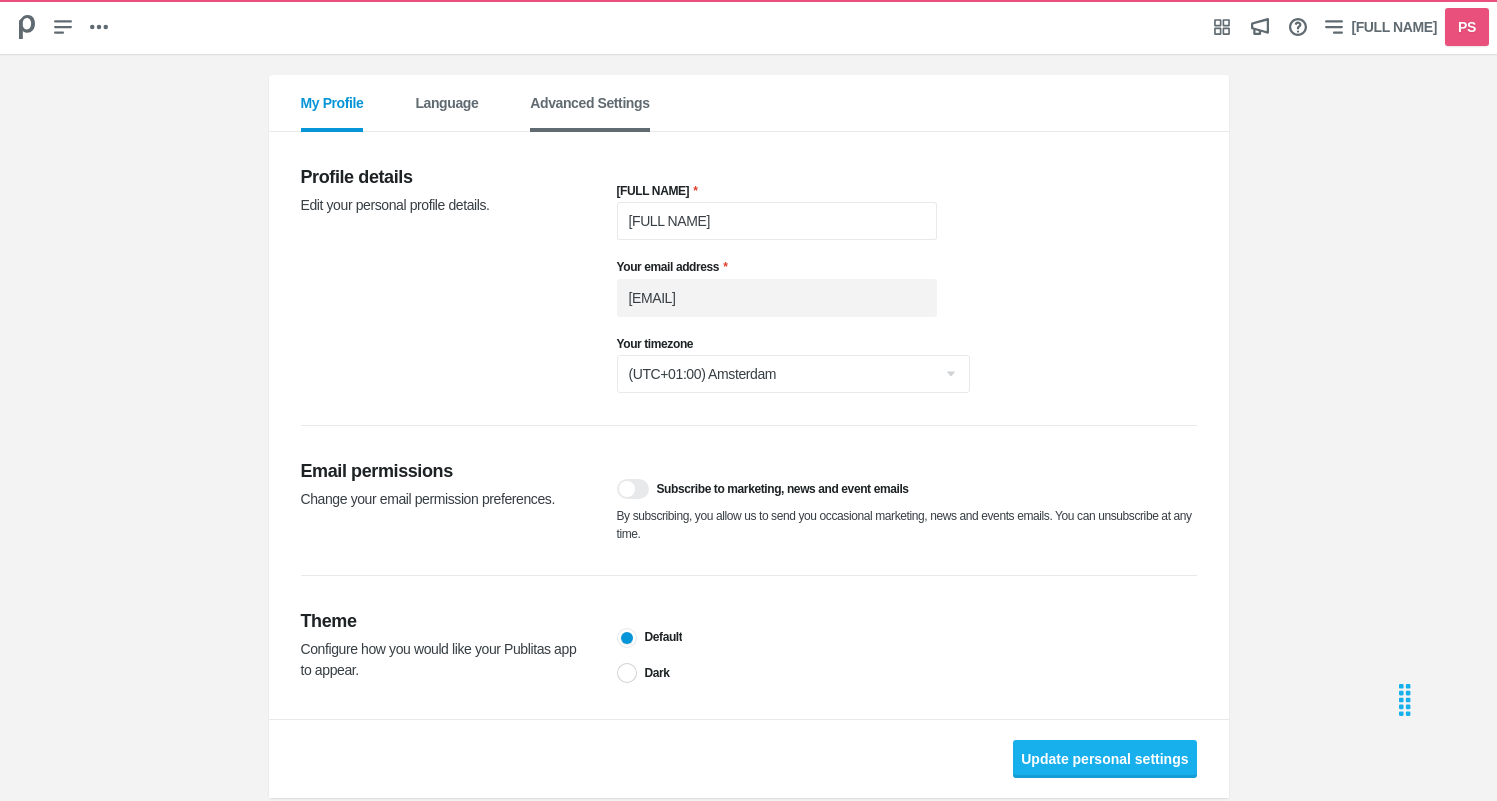 click on "Advanced Settings" at bounding box center [589, 113] 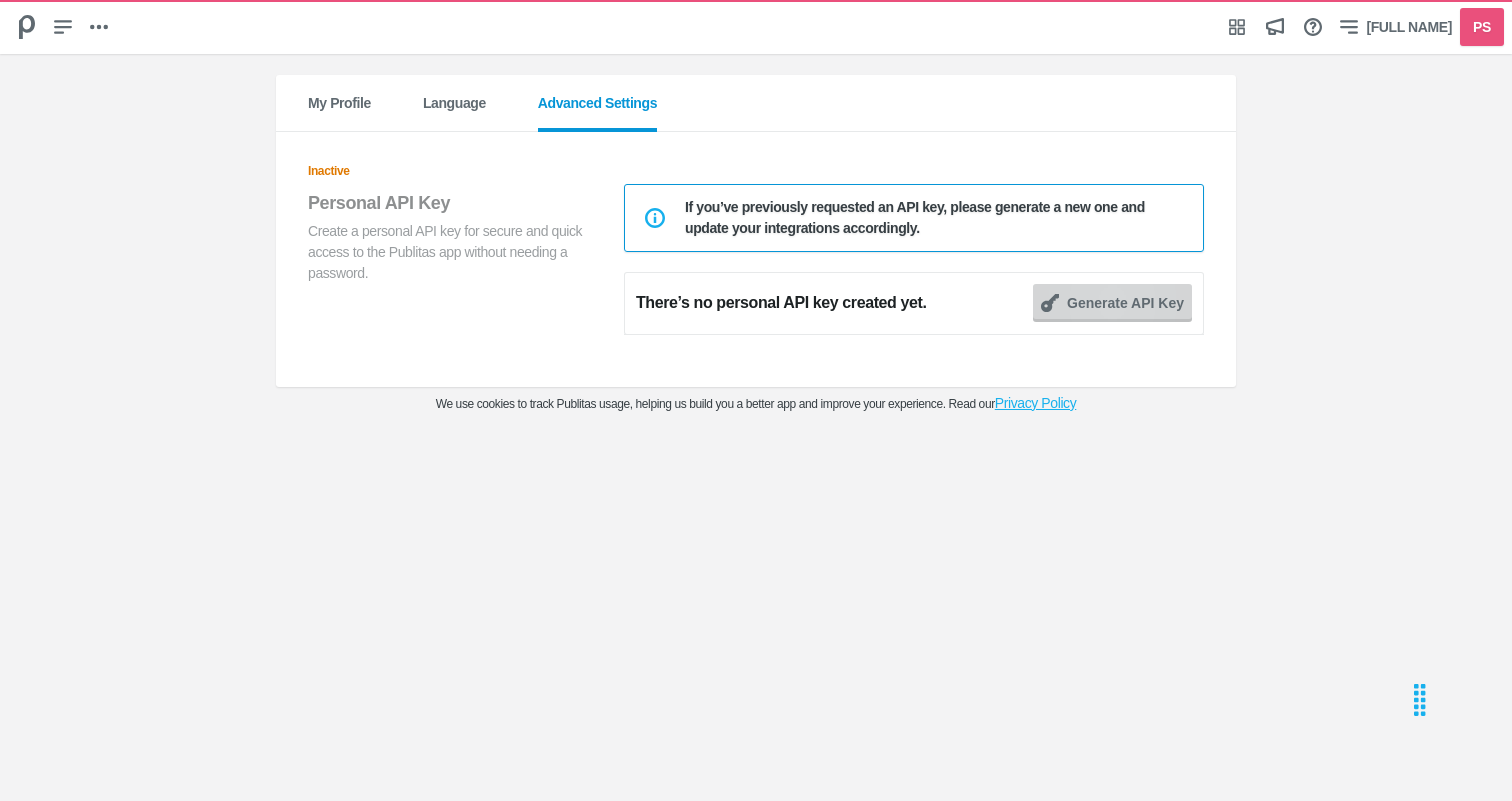 click on "Generate API Key" at bounding box center (1112, 303) 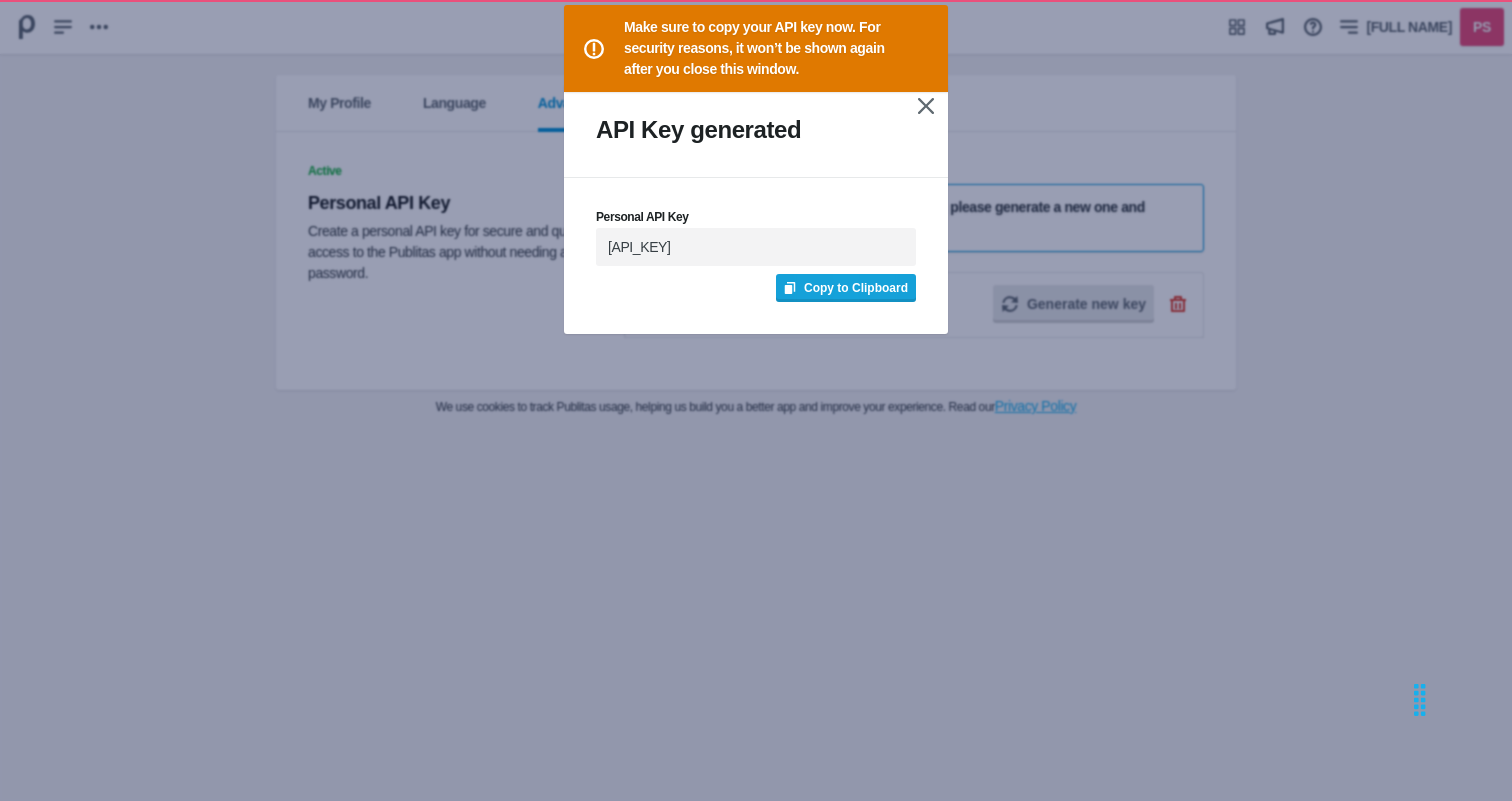 click on "Copy to Clipboard" at bounding box center [846, 288] 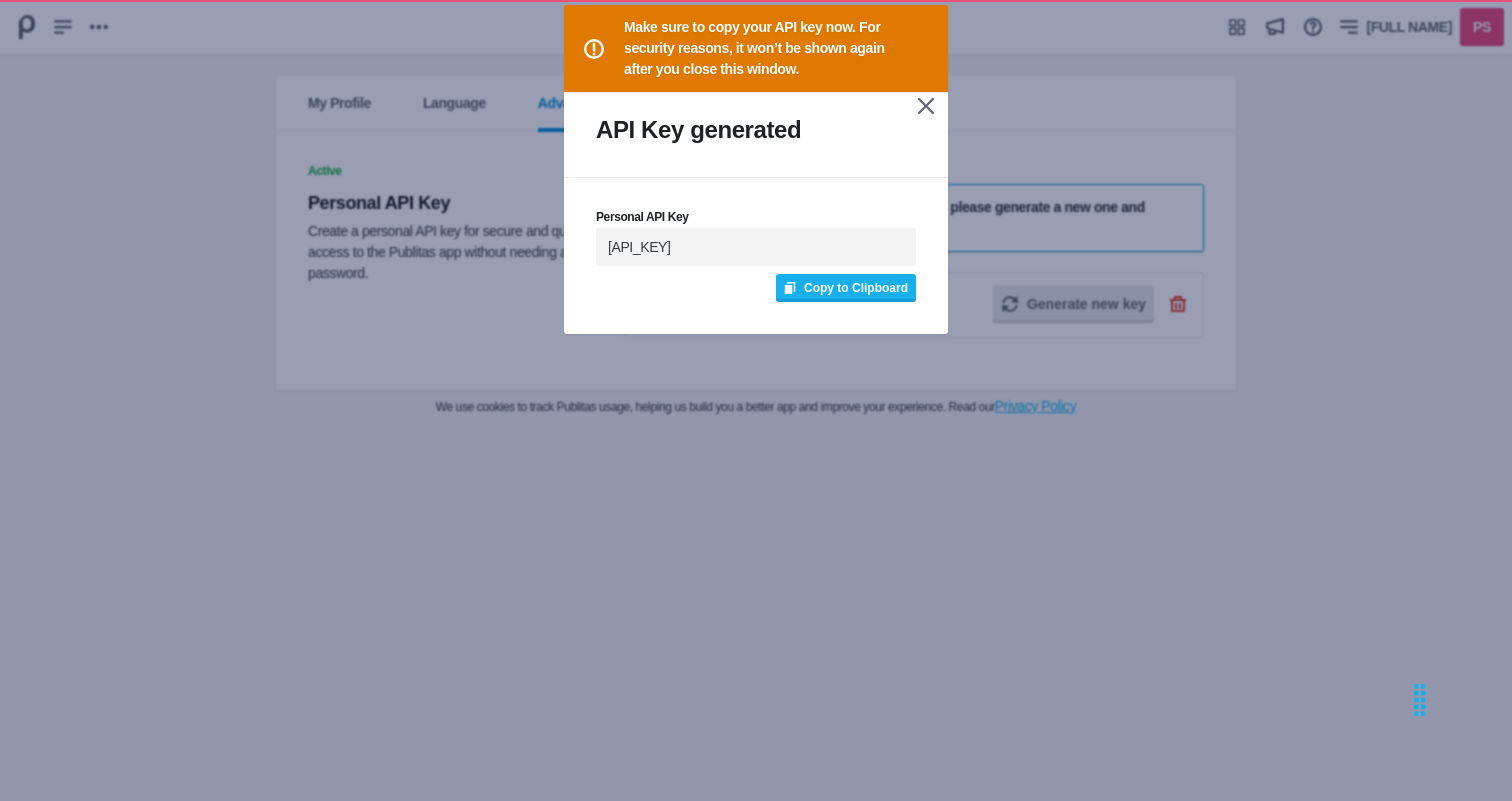 click at bounding box center (926, 106) 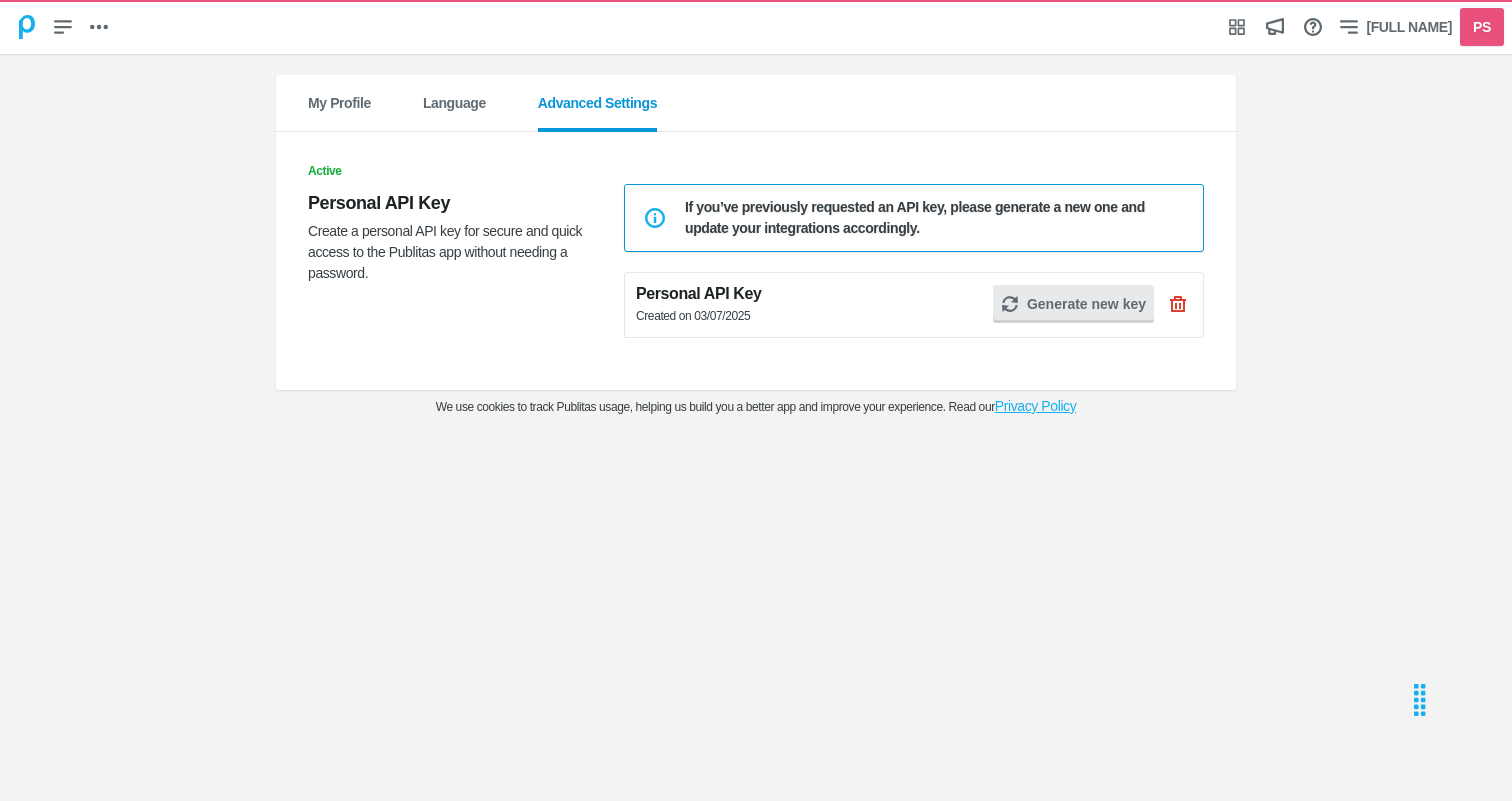 click at bounding box center (27, 27) 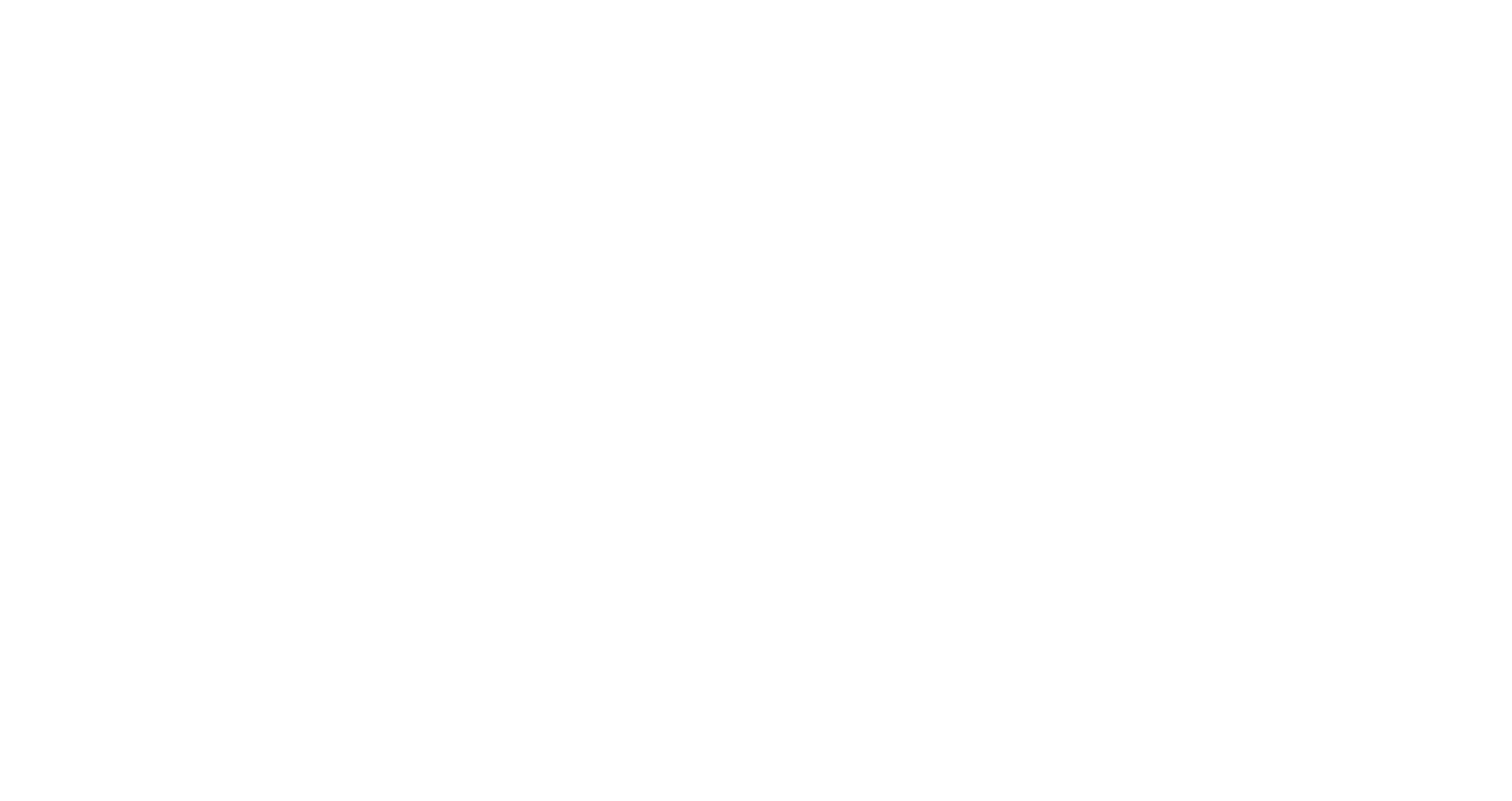 scroll, scrollTop: 0, scrollLeft: 0, axis: both 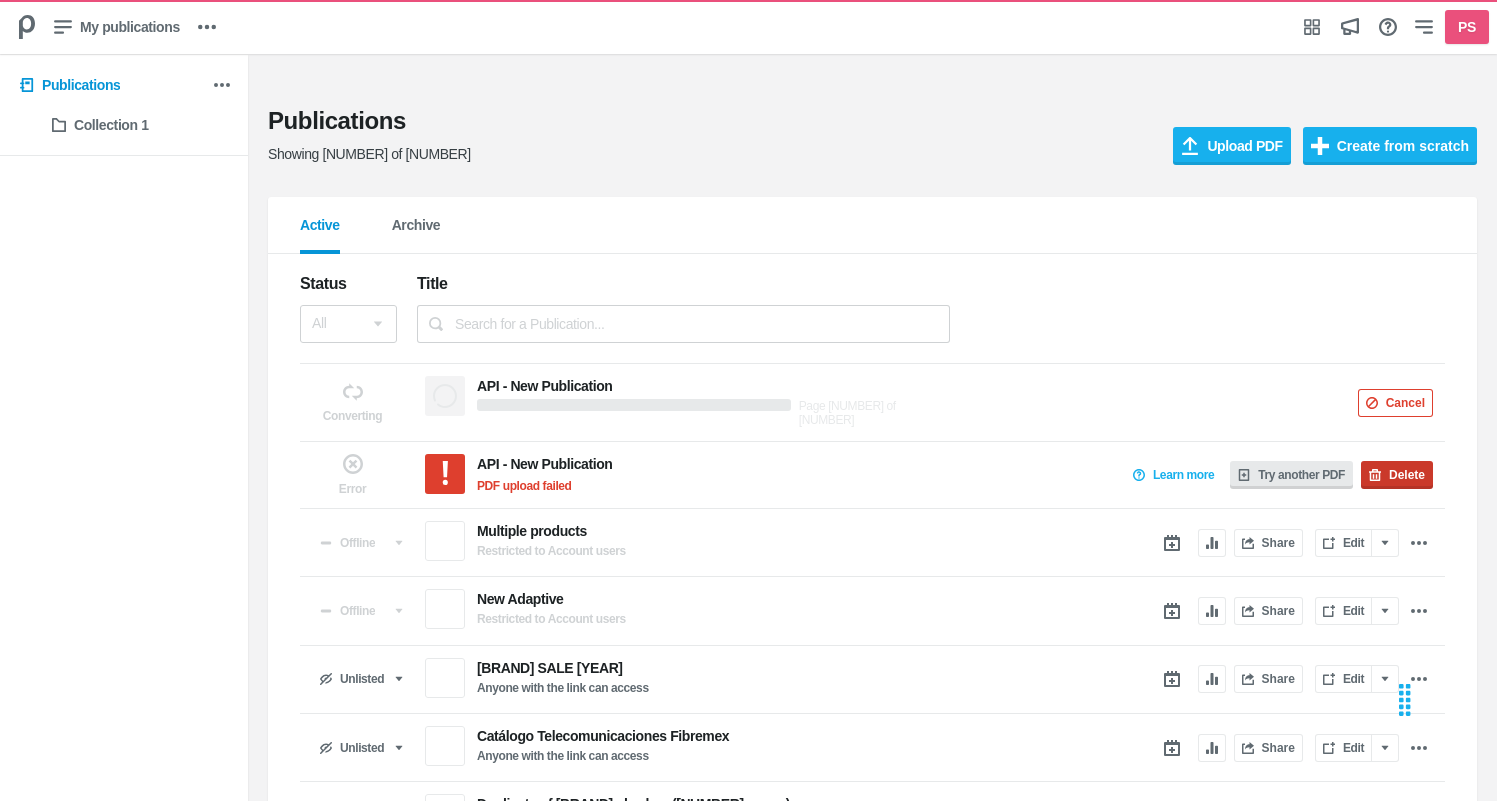 click on "Delete" at bounding box center (1397, 475) 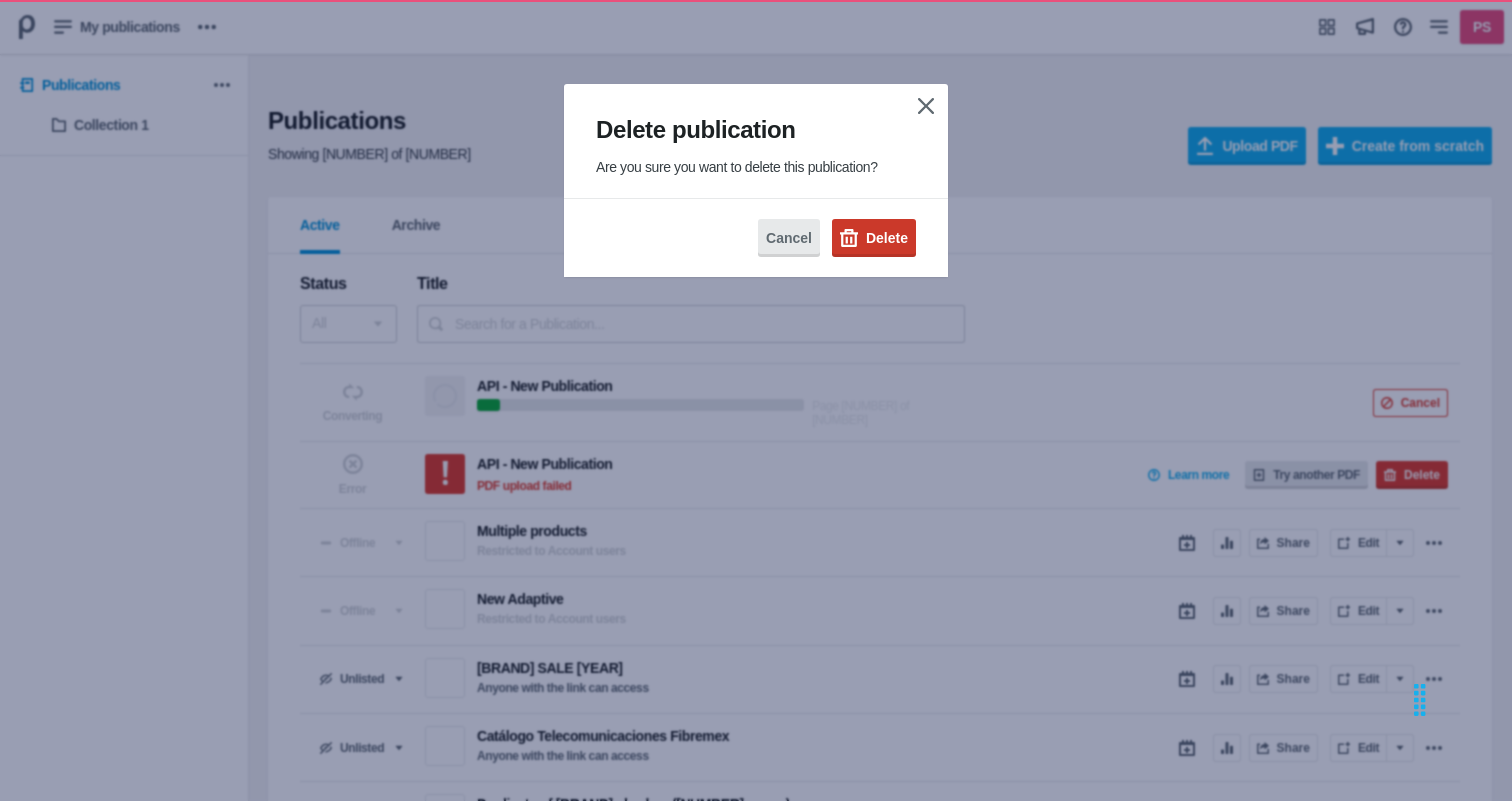 click on "Delete" at bounding box center [874, 238] 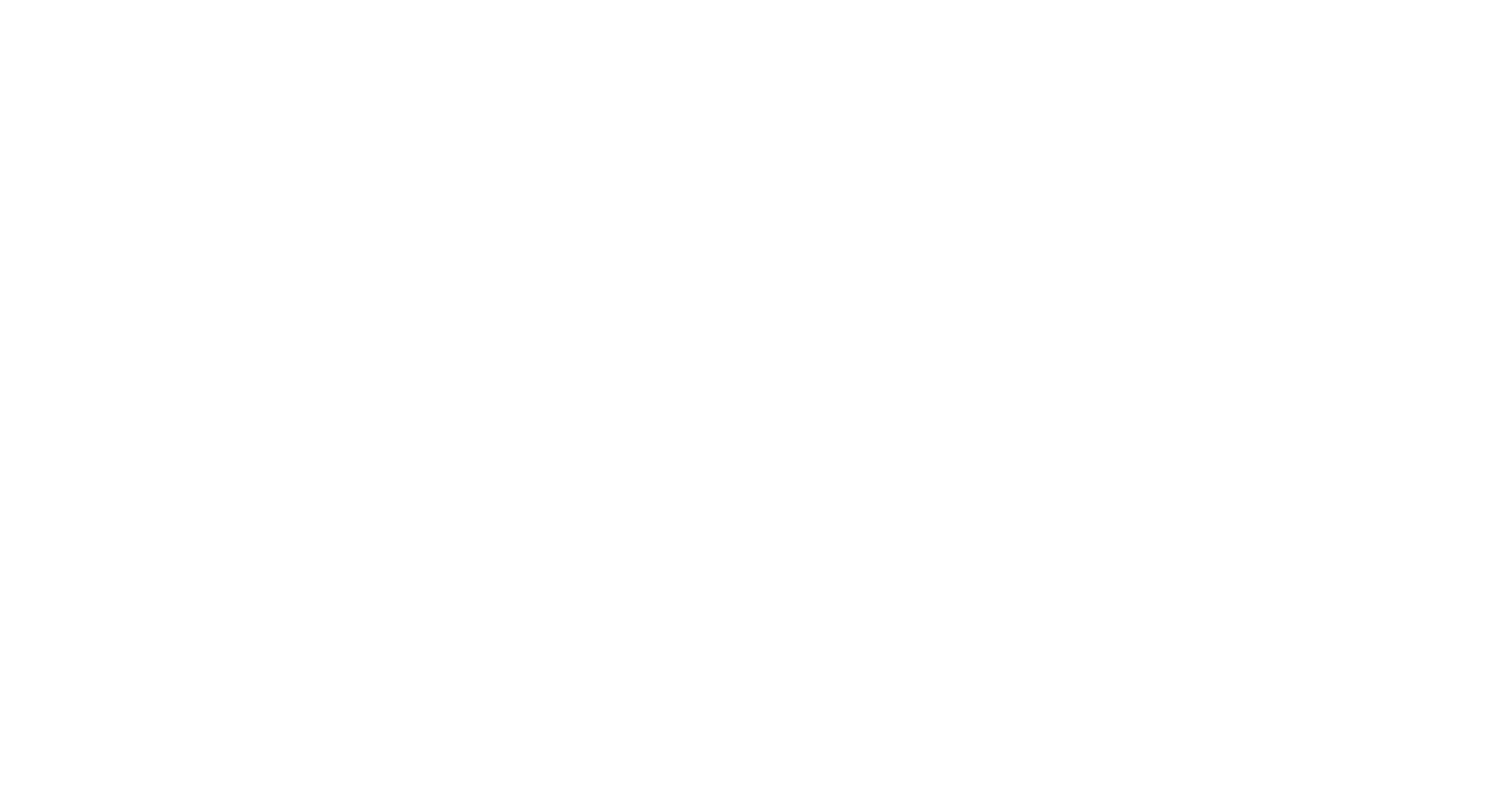 scroll, scrollTop: 0, scrollLeft: 0, axis: both 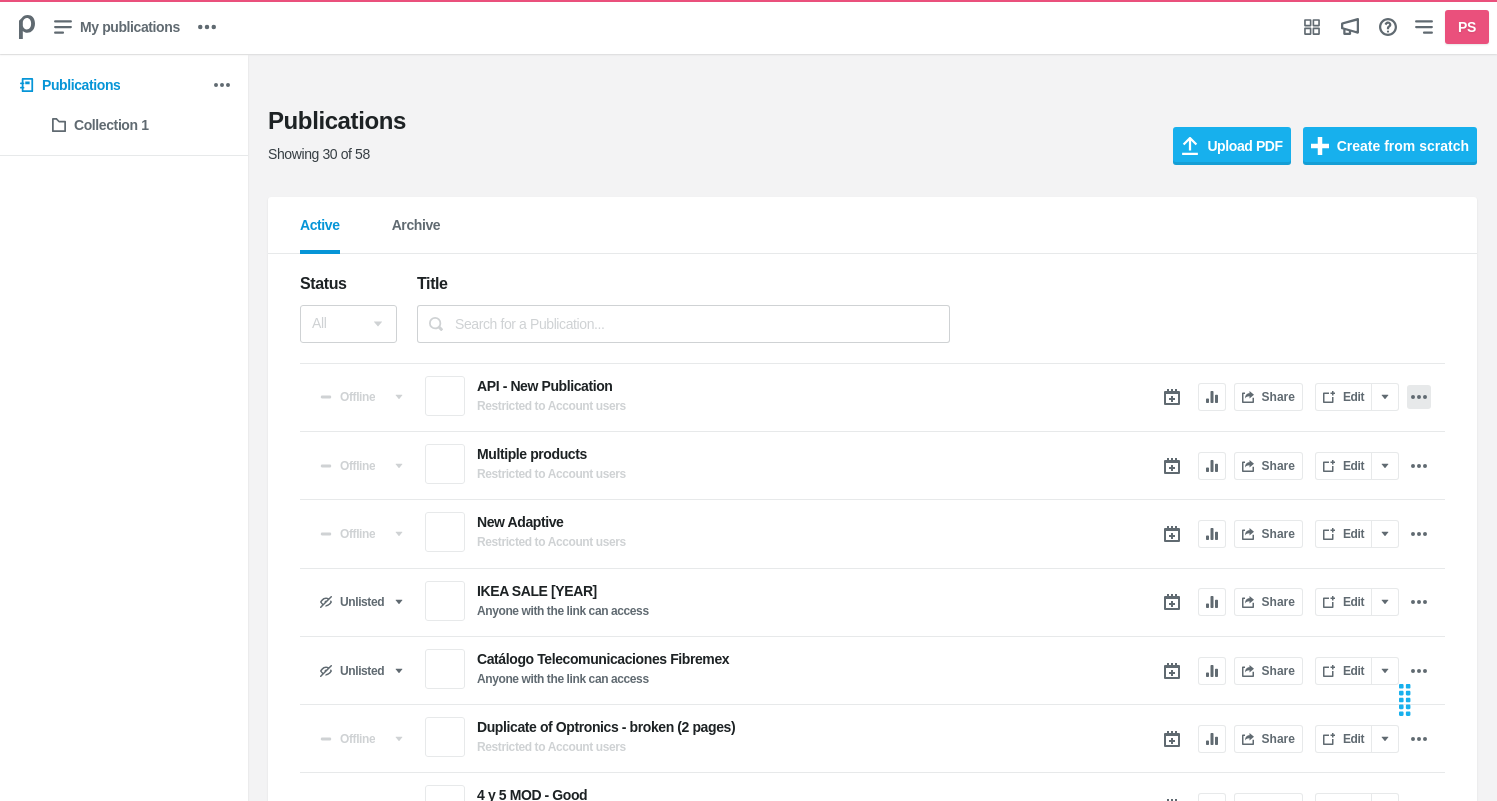 click at bounding box center [1419, 397] 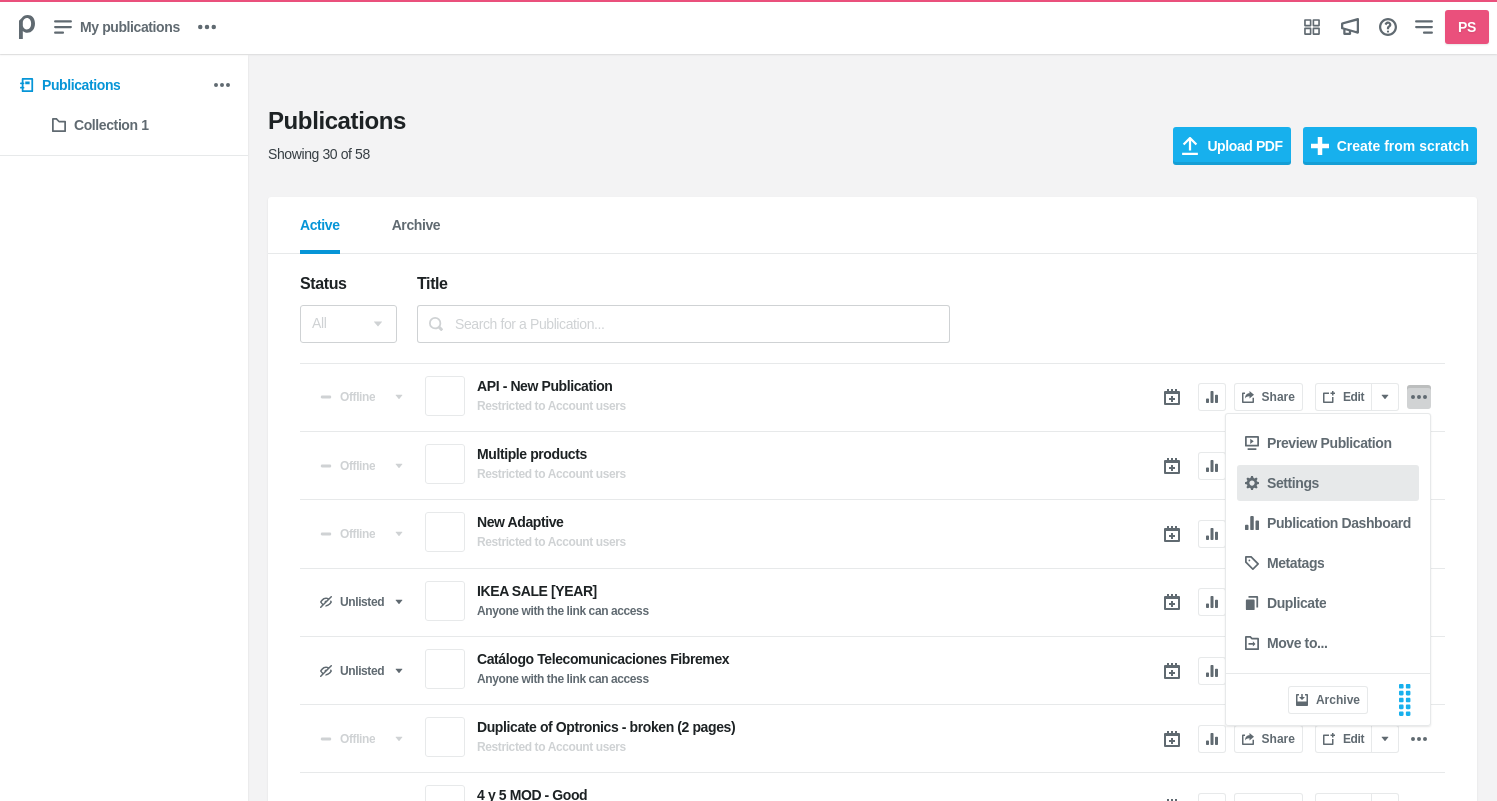 click on "Settings" at bounding box center (1339, 483) 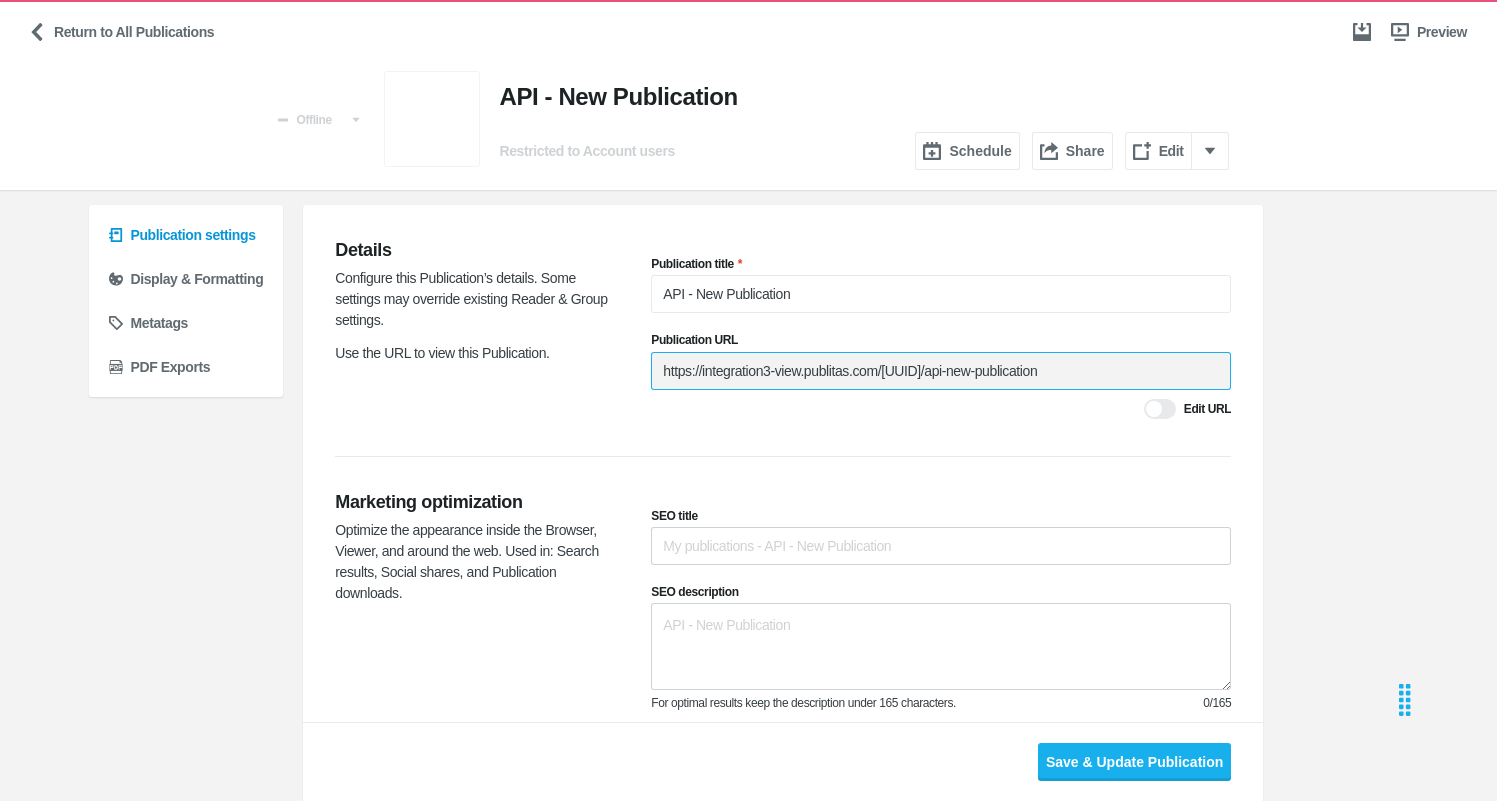 click on "https://integration3-view.publitas.com/123595fd-07be-4ca8-8474-c5c1c33d33a1/api-new-publication" at bounding box center [941, 371] 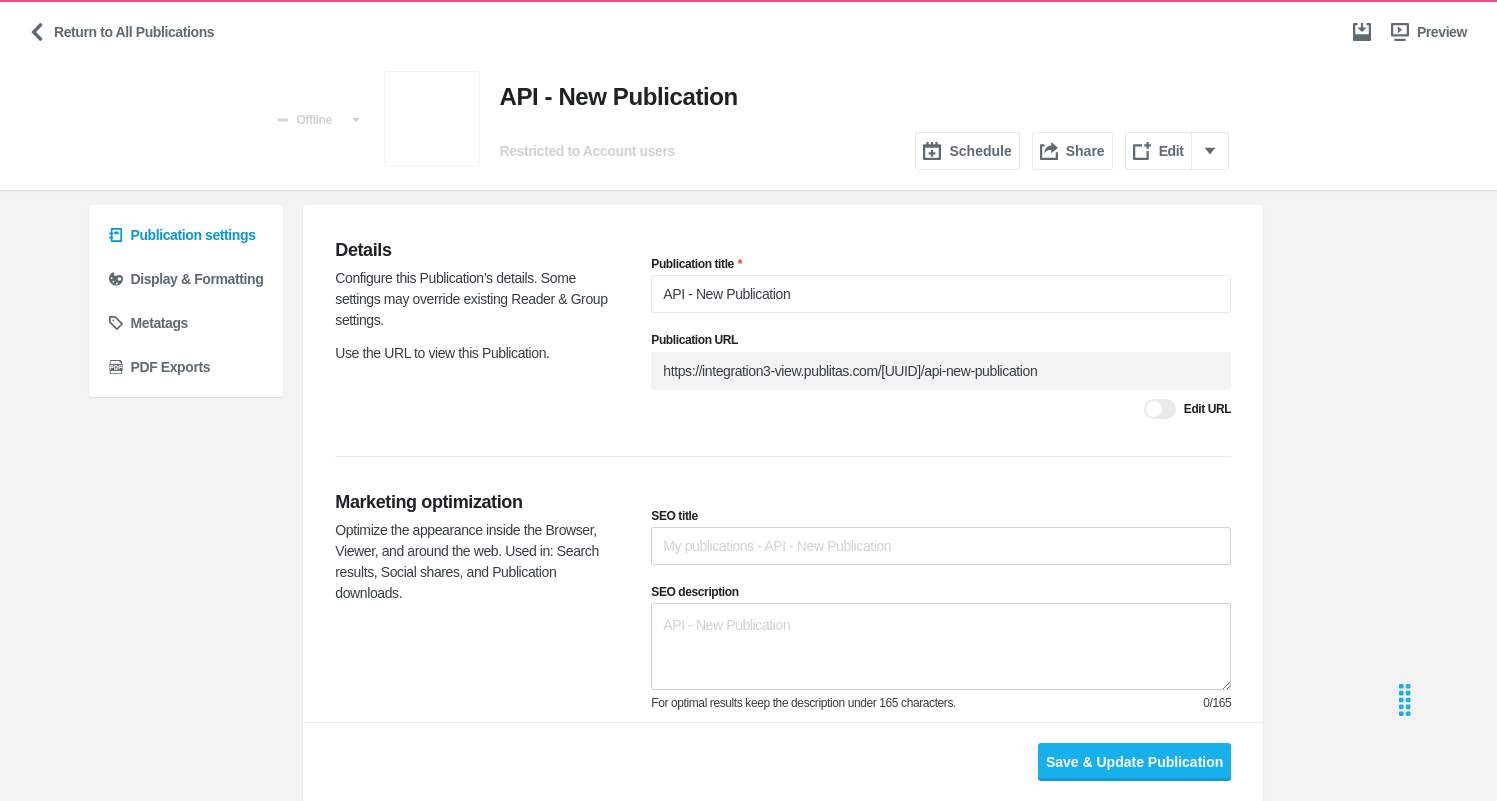 click on "Publication title API - New Publication Publication URL https://integration3-view.publitas.com/123595fd-07be-4ca8-8474-c5c1c33d33a1/api-new-publication Edit URL" at bounding box center [941, 340] 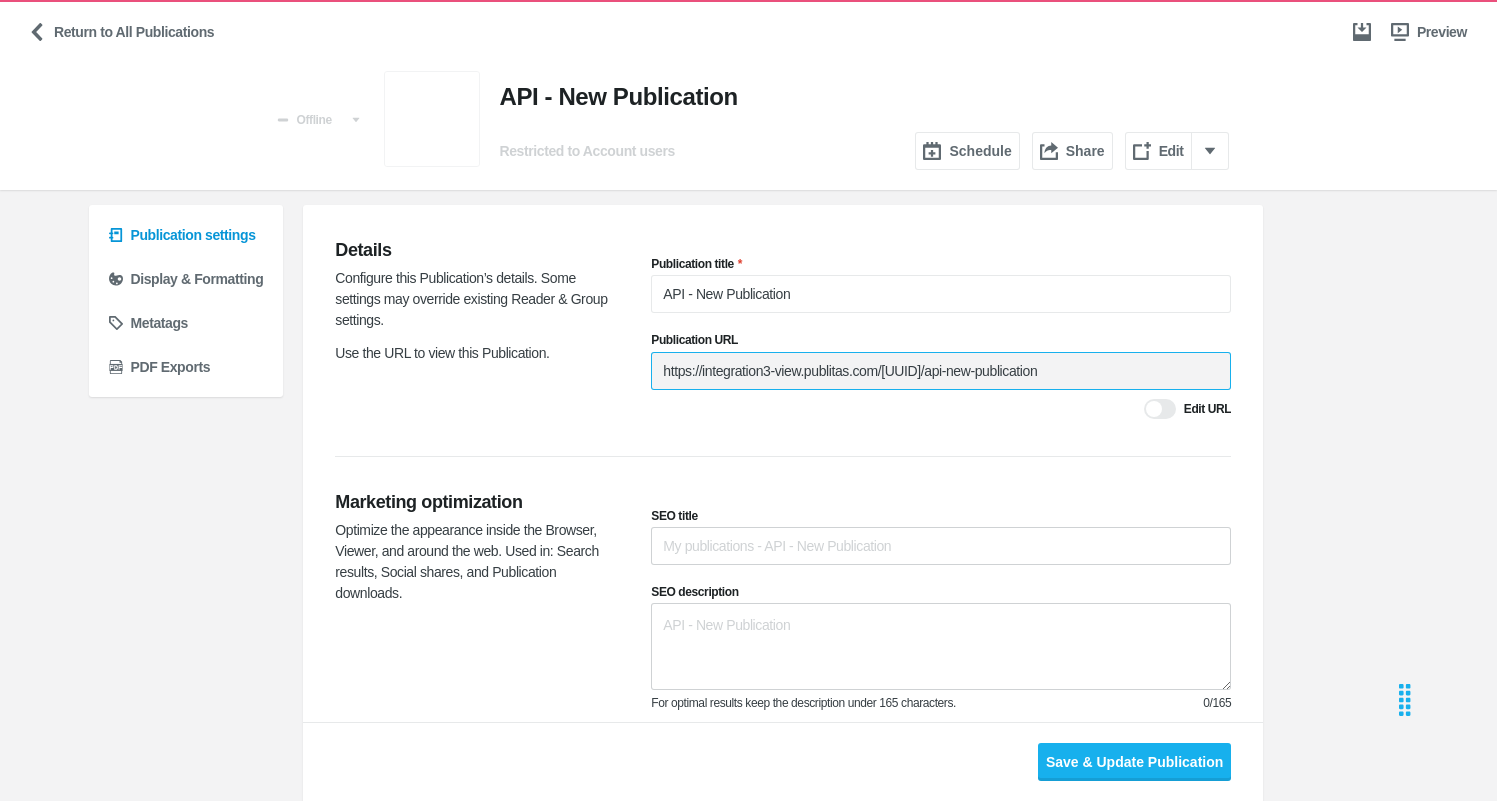 scroll, scrollTop: 0, scrollLeft: 108, axis: horizontal 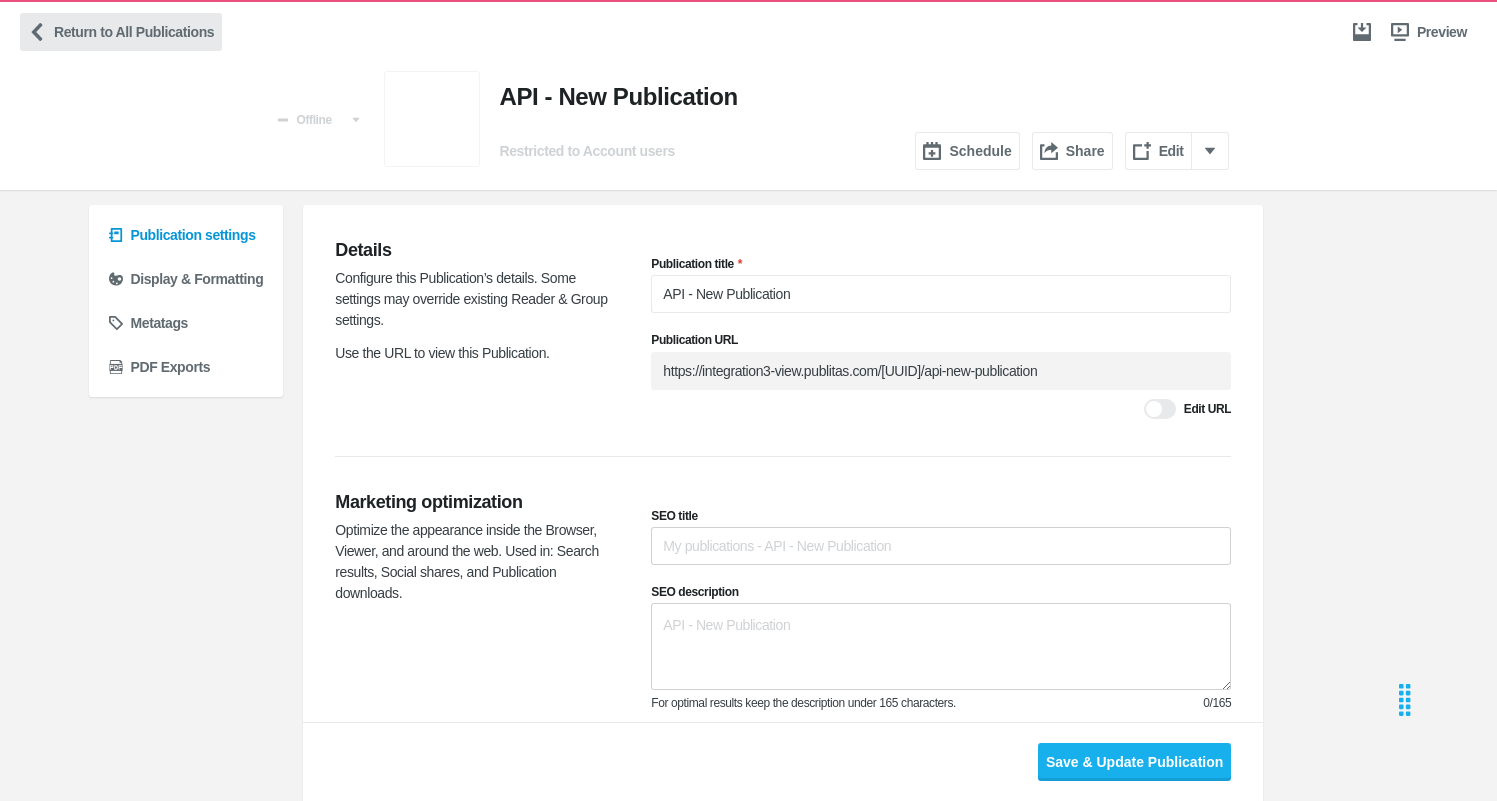 click on "Return to All Publications" at bounding box center [121, 32] 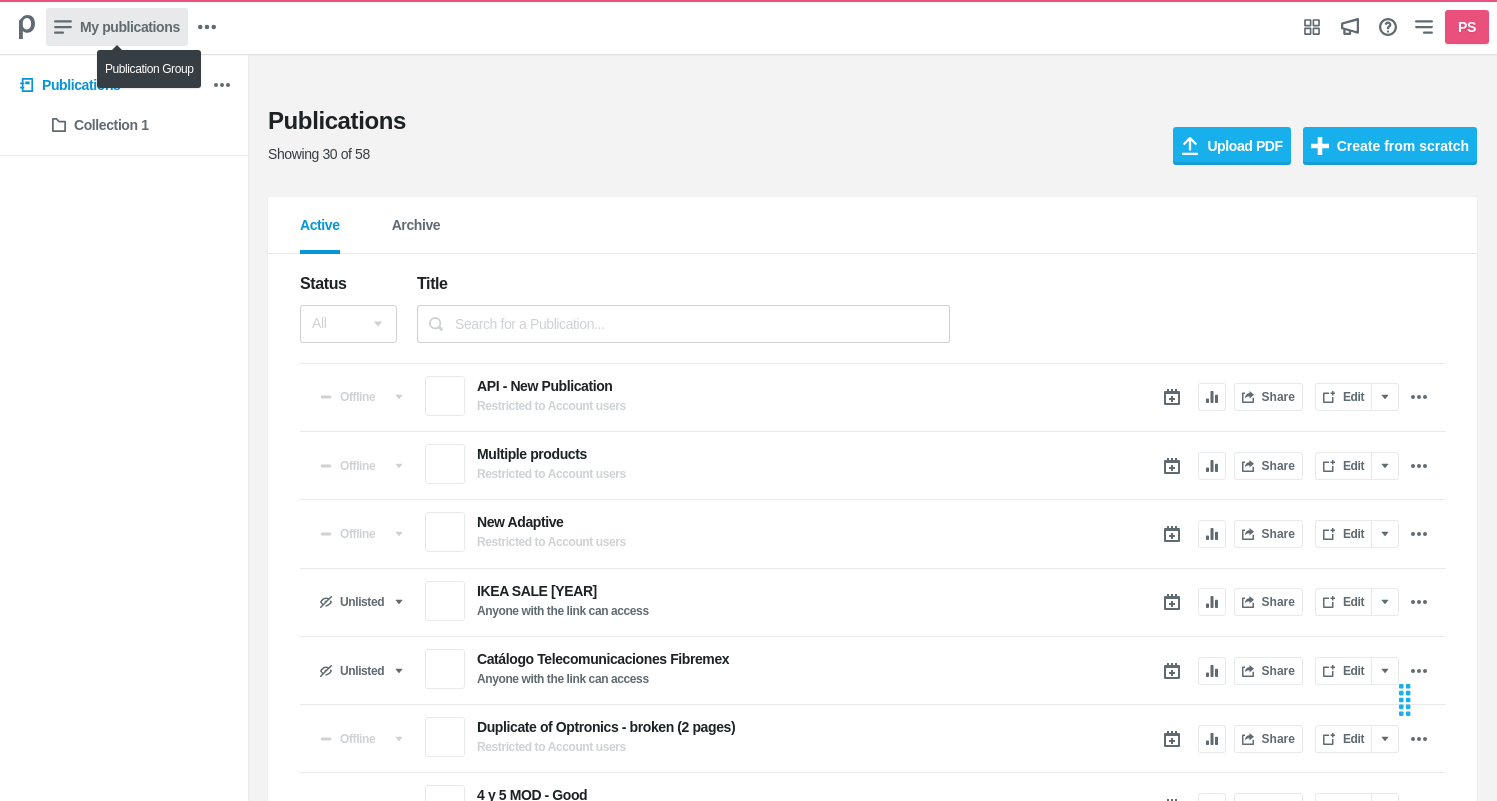 click on "My publications" at bounding box center (130, 27) 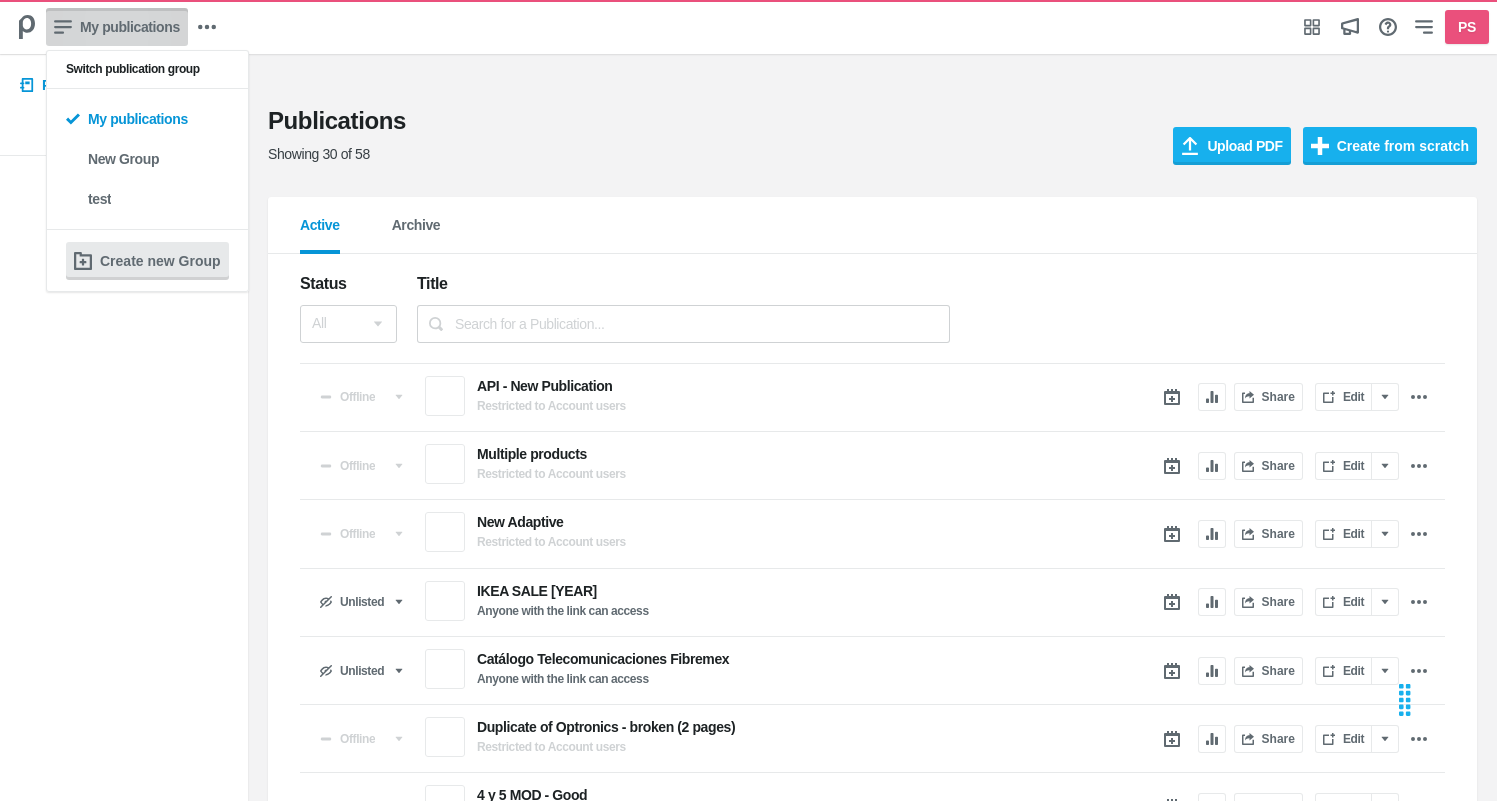 drag, startPoint x: 471, startPoint y: 118, endPoint x: 453, endPoint y: 116, distance: 18.110771 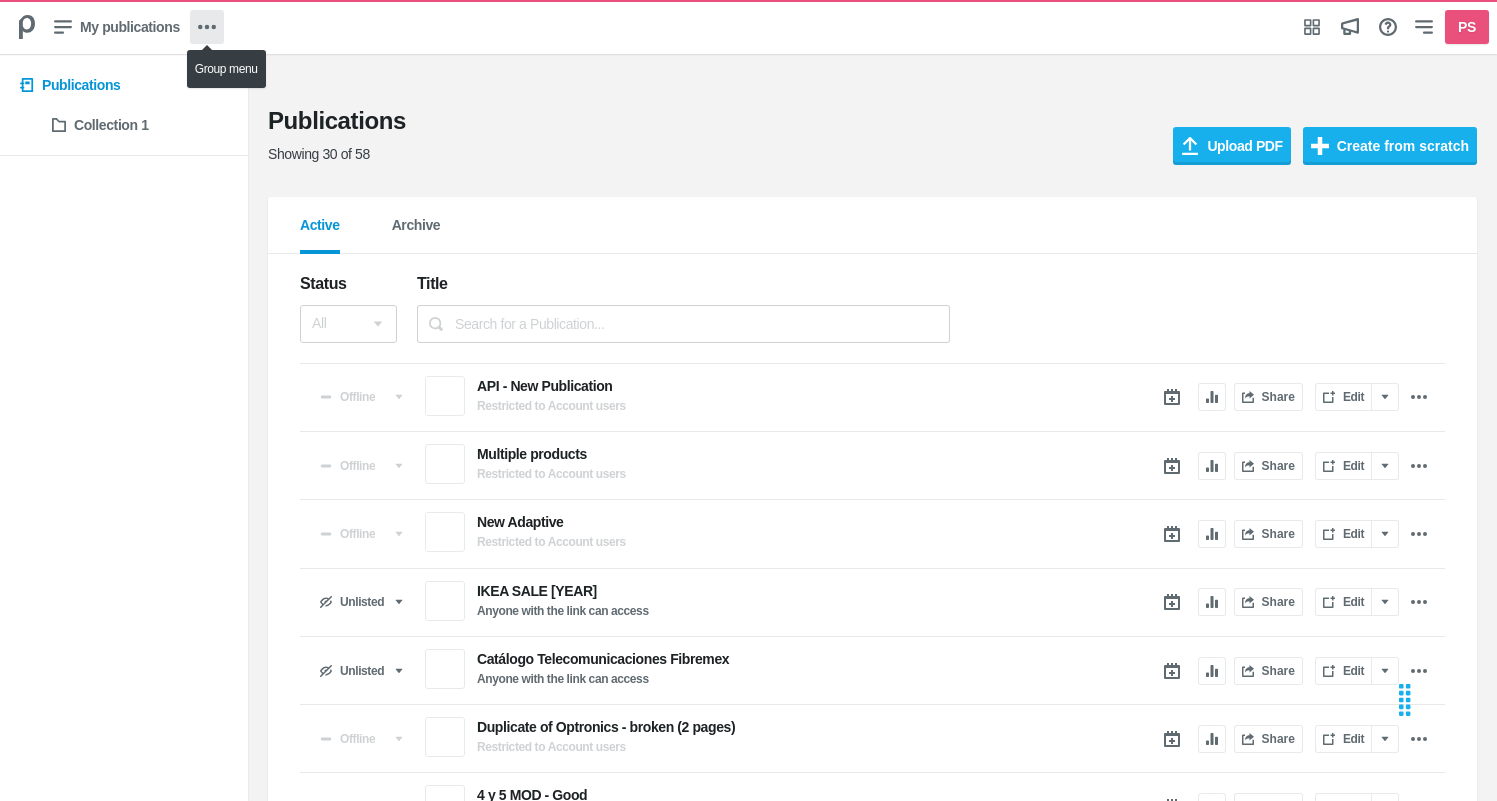 click at bounding box center (207, 27) 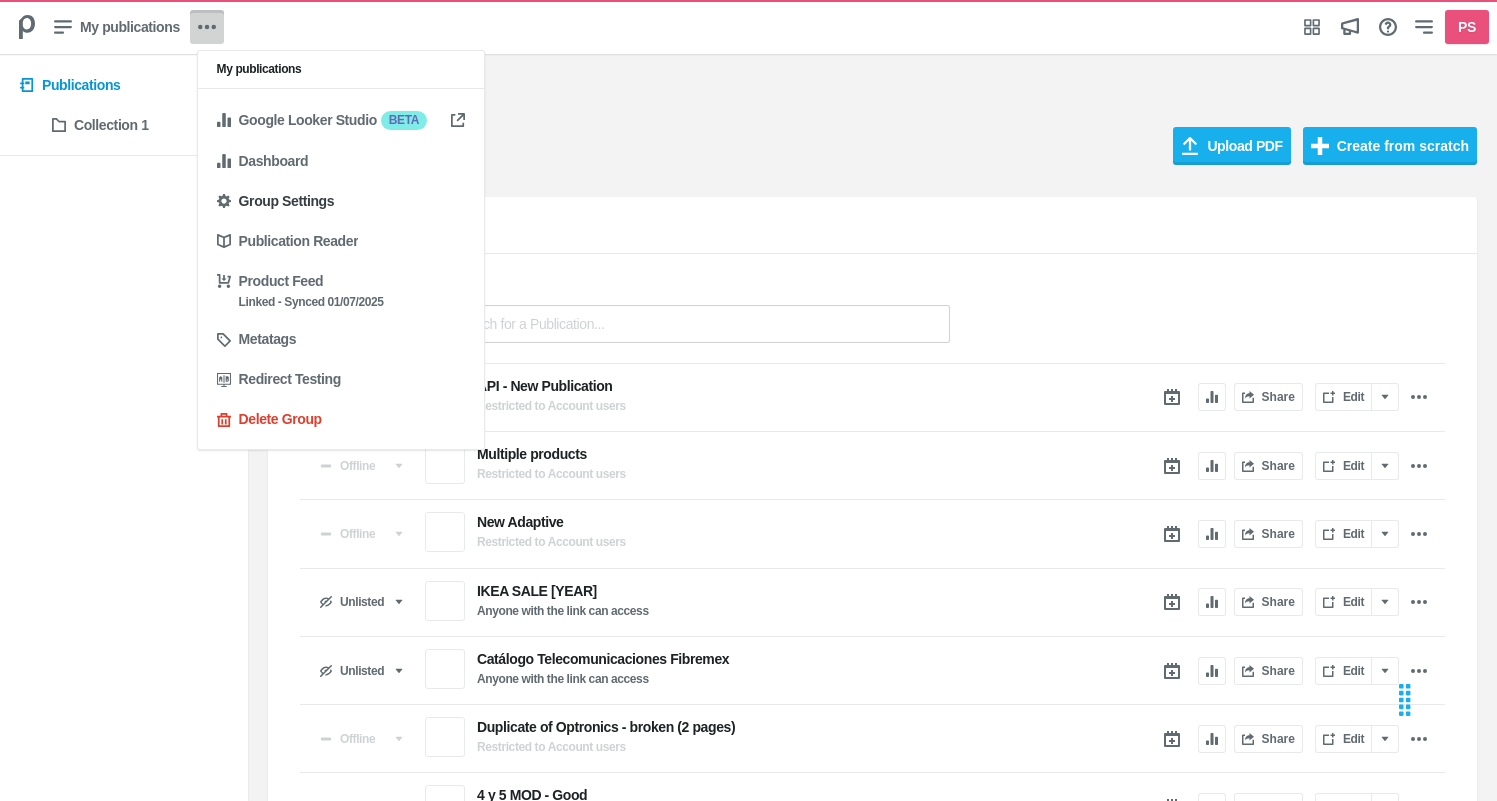 click on "Group Settings" at bounding box center [287, 201] 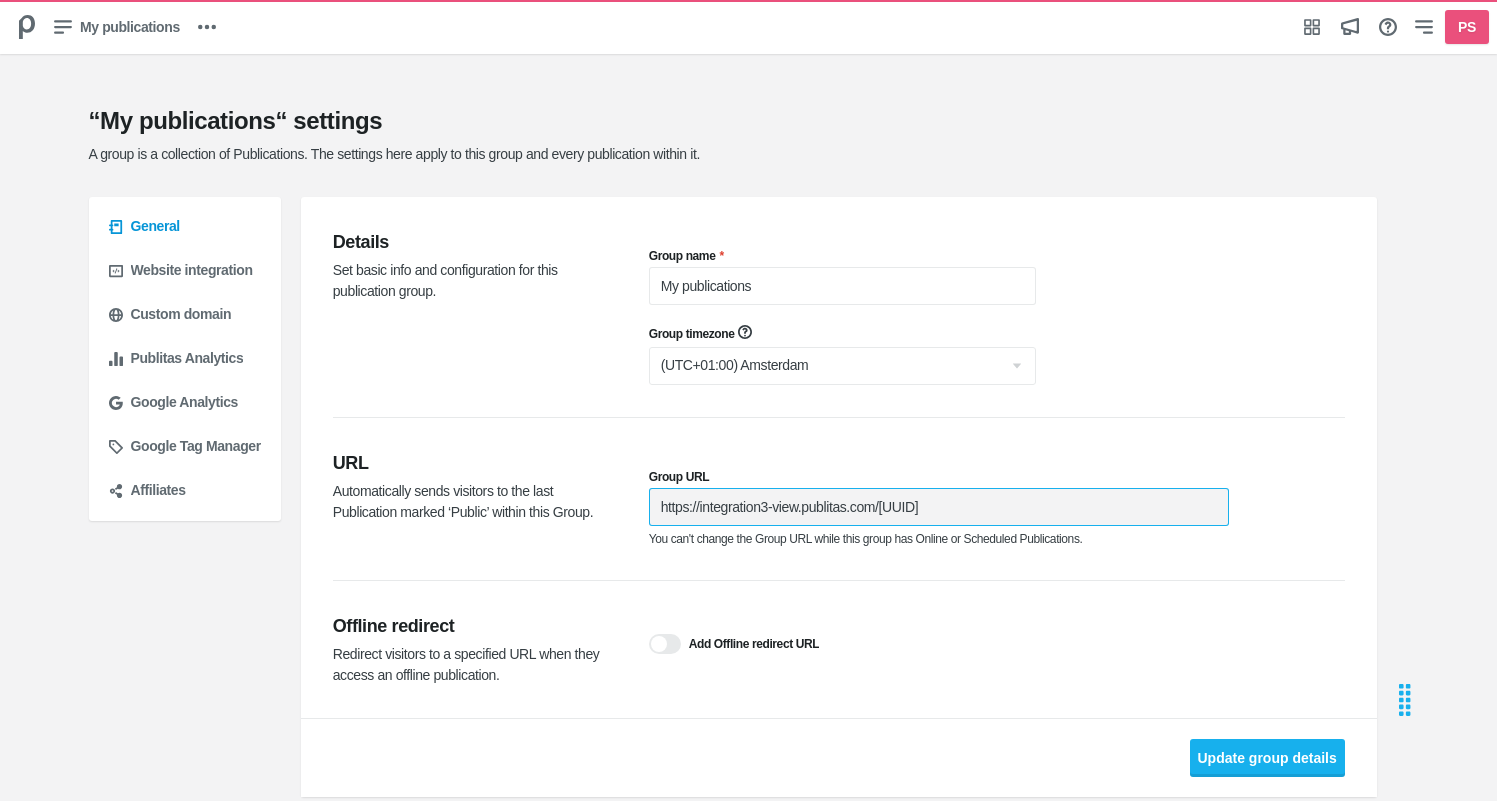 drag, startPoint x: 933, startPoint y: 505, endPoint x: 1261, endPoint y: 503, distance: 328.0061 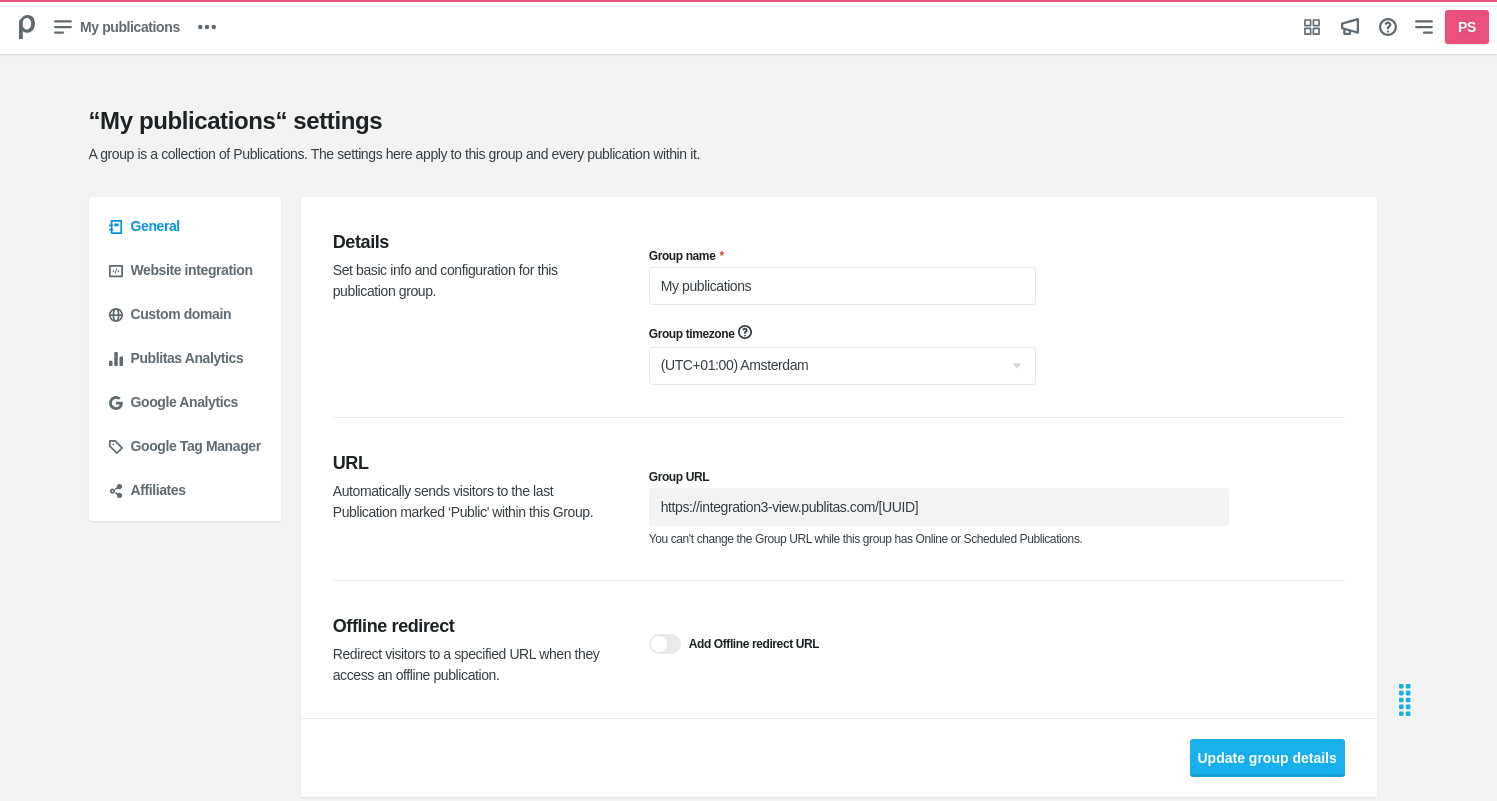 click on "Details Set basic info and configuration for this publication group. Group name My publications Group timezone The group timezone settings is only used
for scheduling content within this Group.  None set. Using user's timezone if required. (UTC-12:00) International Date Line West (UTC-11:00) American Samoa (UTC-11:00) Midway Island (UTC-10:00) Hawaii (UTC-09:00) Alaska (UTC-08:00) Pacific Time (US & Canada) (UTC-08:00) Tijuana (UTC-07:00) Arizona (UTC-07:00) Chihuahua (UTC-07:00) Mazatlan (UTC-07:00) Mountain Time (US & Canada) (UTC-06:00) Central America (UTC-06:00) Central Time (US & Canada) (UTC-06:00) Guadalajara, Mexico City (UTC-06:00) Monterrey (UTC-06:00) Saskatchewan (UTC-05:00) Bogota (UTC-05:00) Eastern Time (US & Canada) (UTC-05:00) Indiana (East) (UTC-05:00) Lima, Quito (UTC-04:00) Atlantic Time (Canada) (UTC-04:00) Caracas (UTC-04:00) Georgetown (UTC-04:00) La Paz (UTC-04:00) Puerto Rico (UTC-04:00) Santiago (UTC-03:30) Newfoundland (UTC-03:00) Brasilia (UTC-03:00) Buenos Aires (UTC+00:00) UTC" at bounding box center (839, 307) 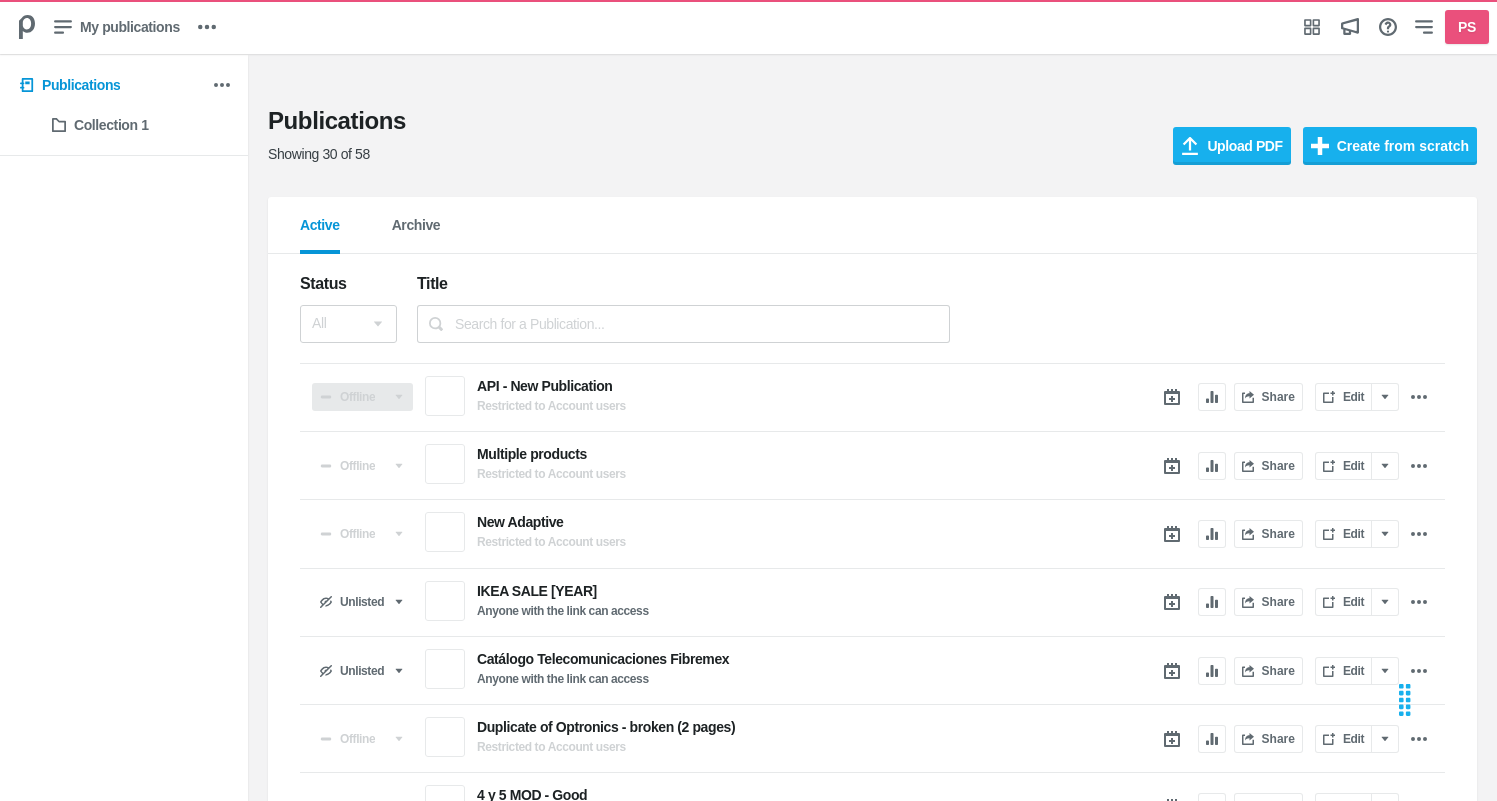 click on "Offline" at bounding box center [362, 397] 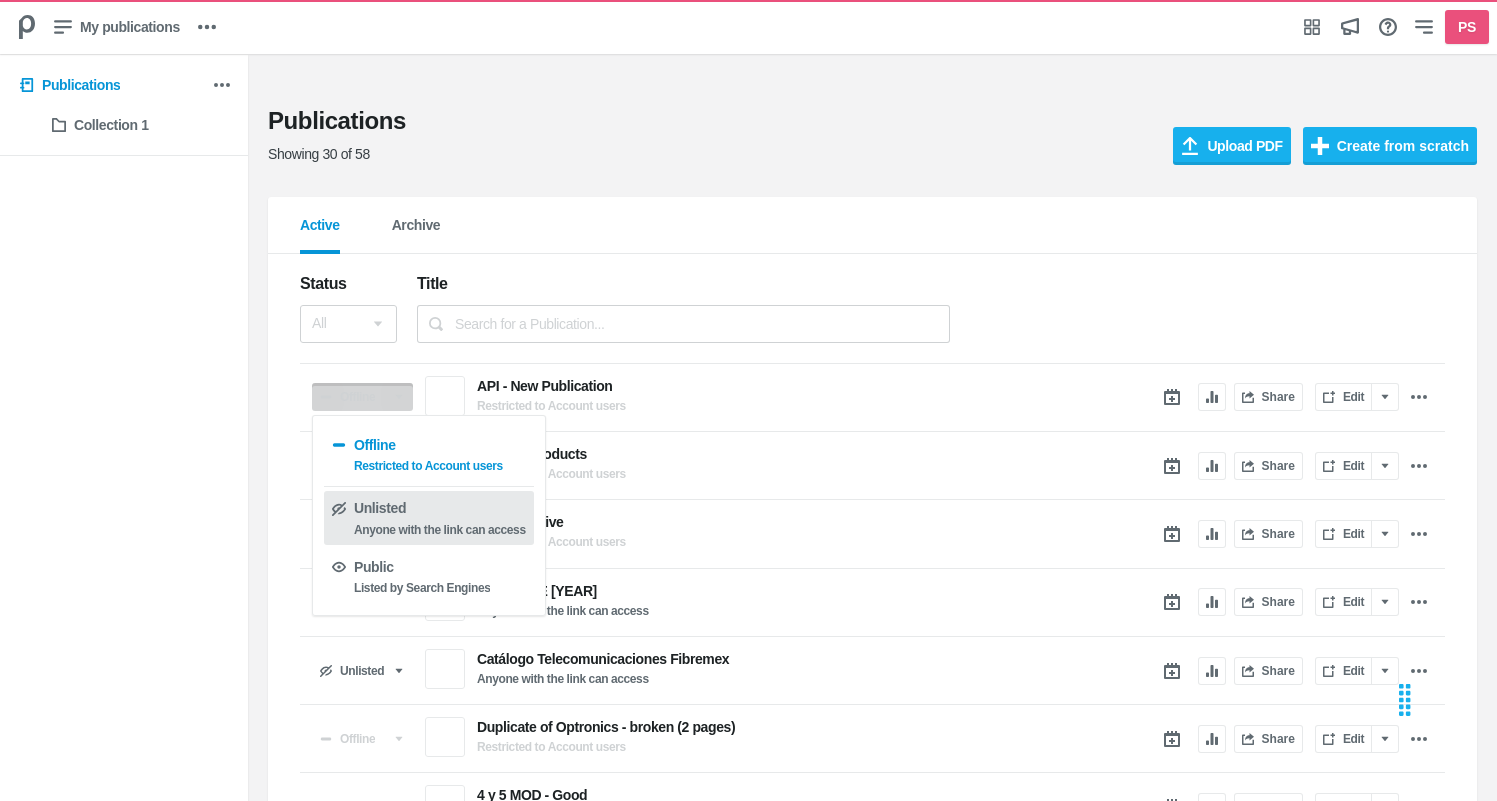 click on "Anyone with the link can access" at bounding box center (440, 530) 